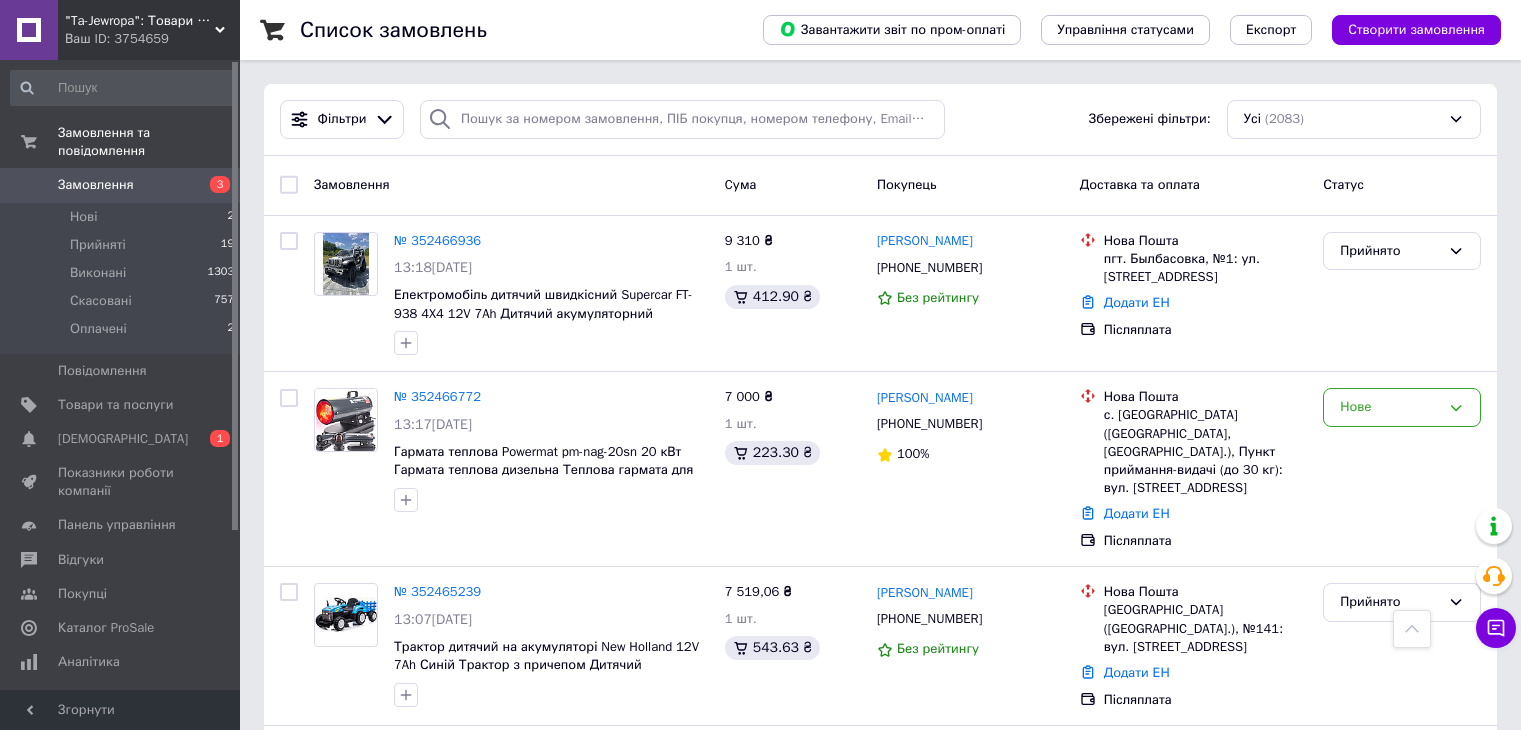 scroll, scrollTop: 800, scrollLeft: 0, axis: vertical 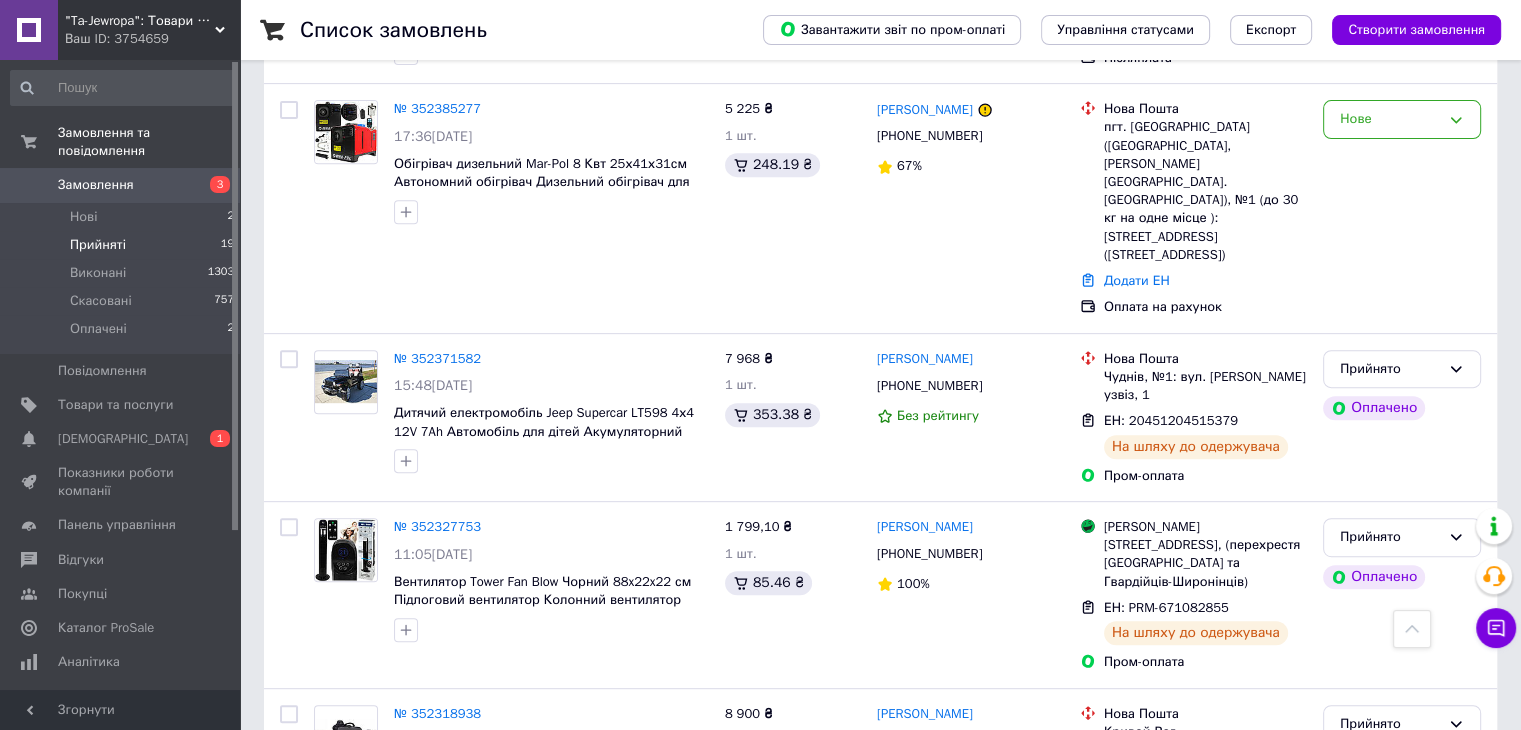 click on "Прийняті" at bounding box center [98, 245] 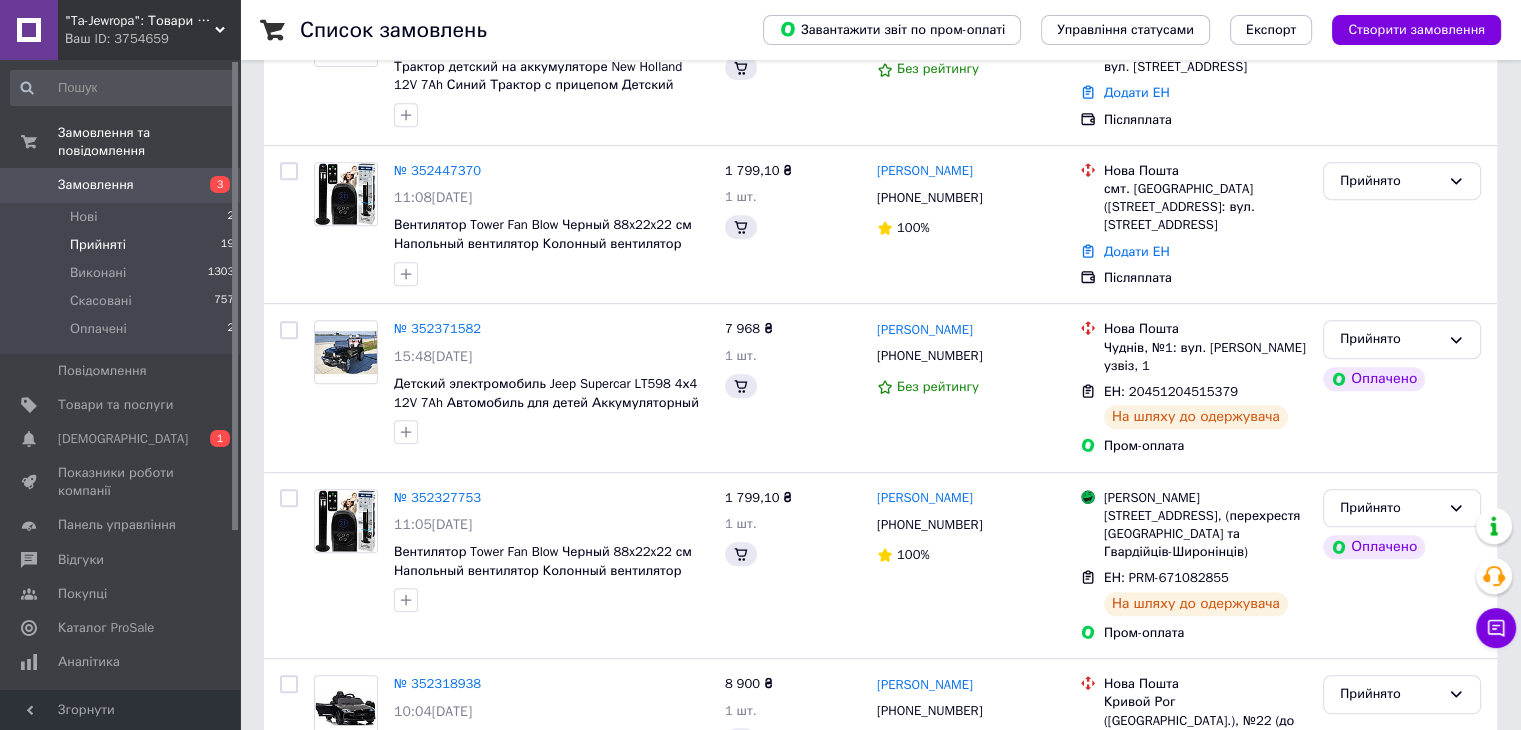 scroll, scrollTop: 0, scrollLeft: 0, axis: both 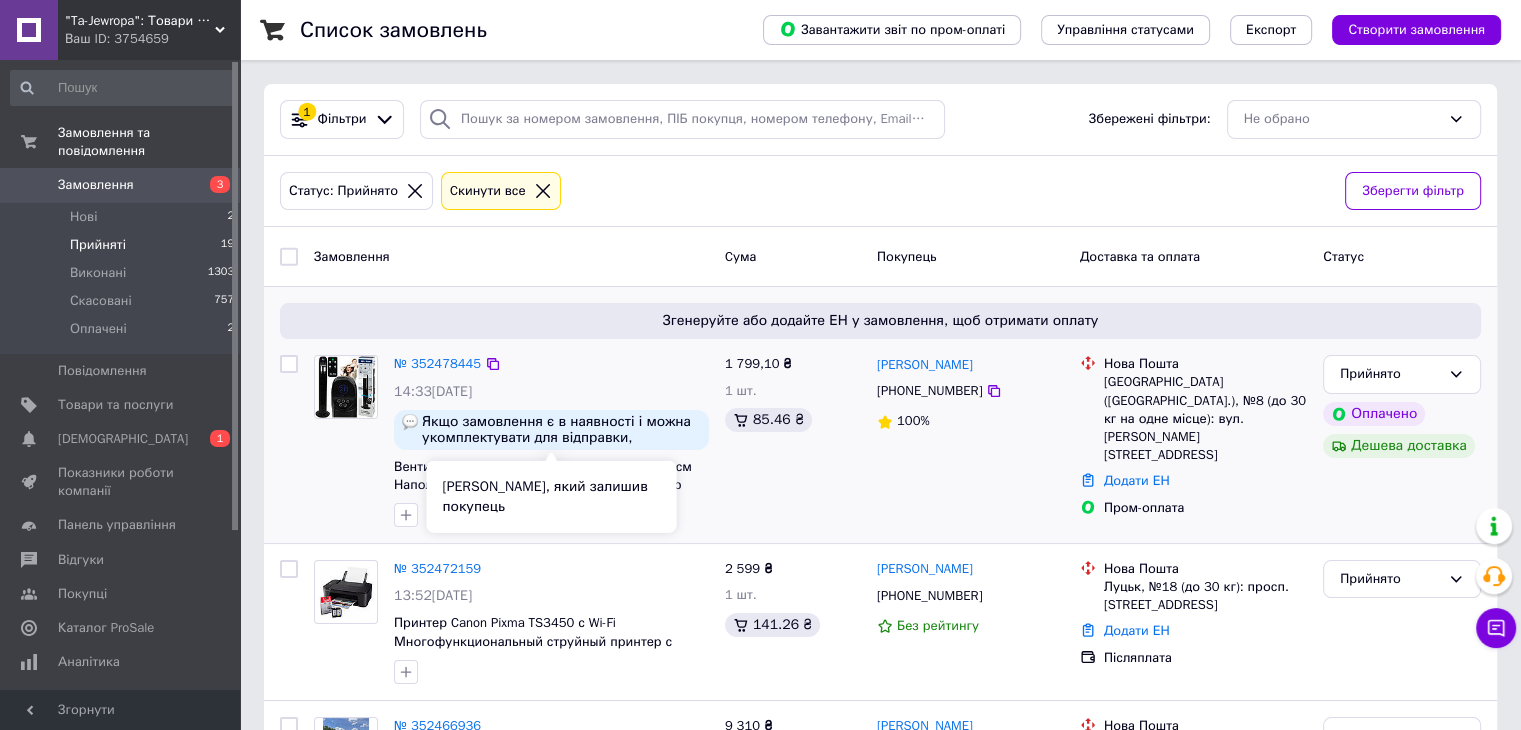 click on "Якщо замовлення є в наявності і можна укомплектувати для відправки, передзвонювати мені не обов'язково.
Проте у випадку питань чи уточнень, будь-ласка давайте знати у пром-чат, вайбер чи дзвінком. Дякую." at bounding box center (561, 430) 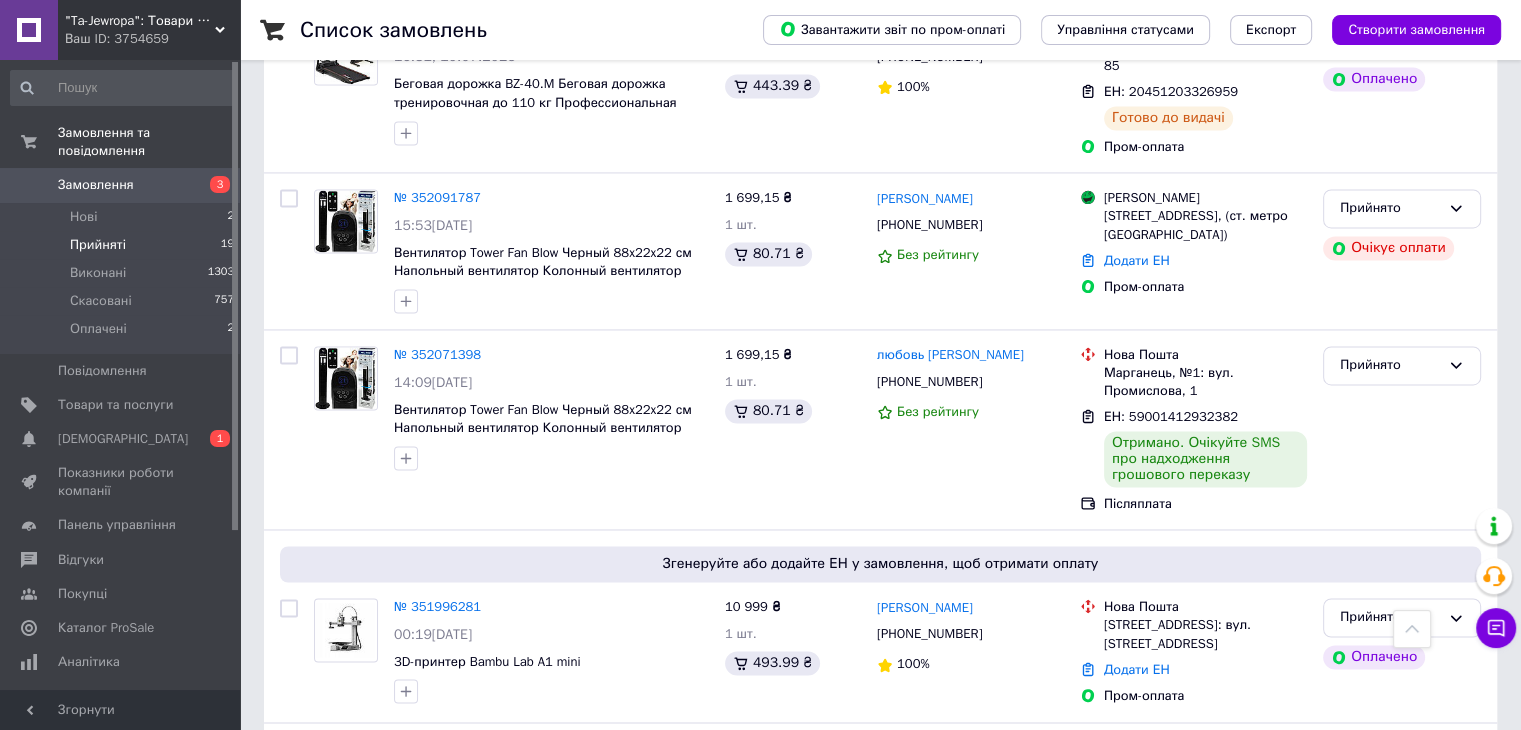 scroll, scrollTop: 3100, scrollLeft: 0, axis: vertical 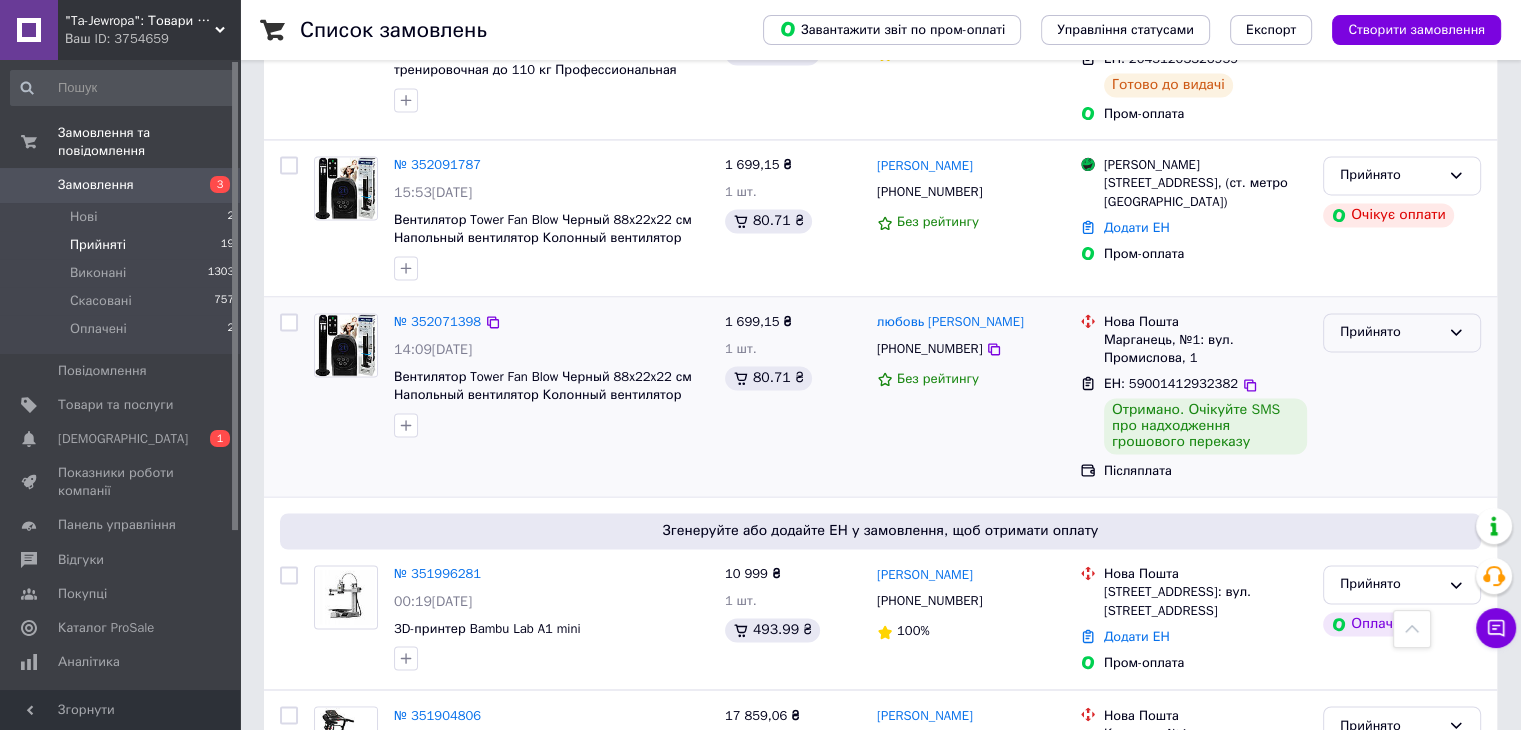 click on "Прийнято" at bounding box center (1390, 332) 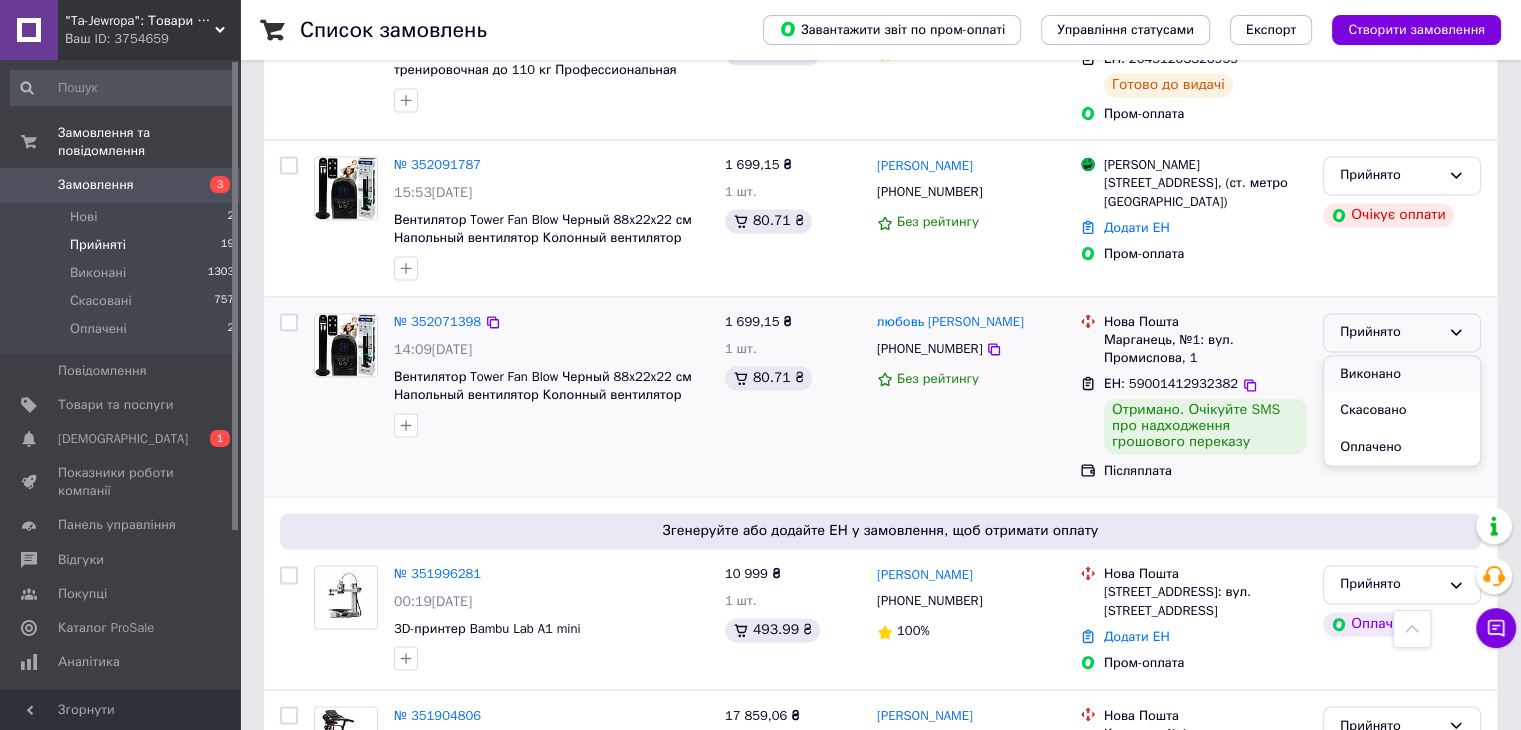 click on "Виконано" at bounding box center [1402, 374] 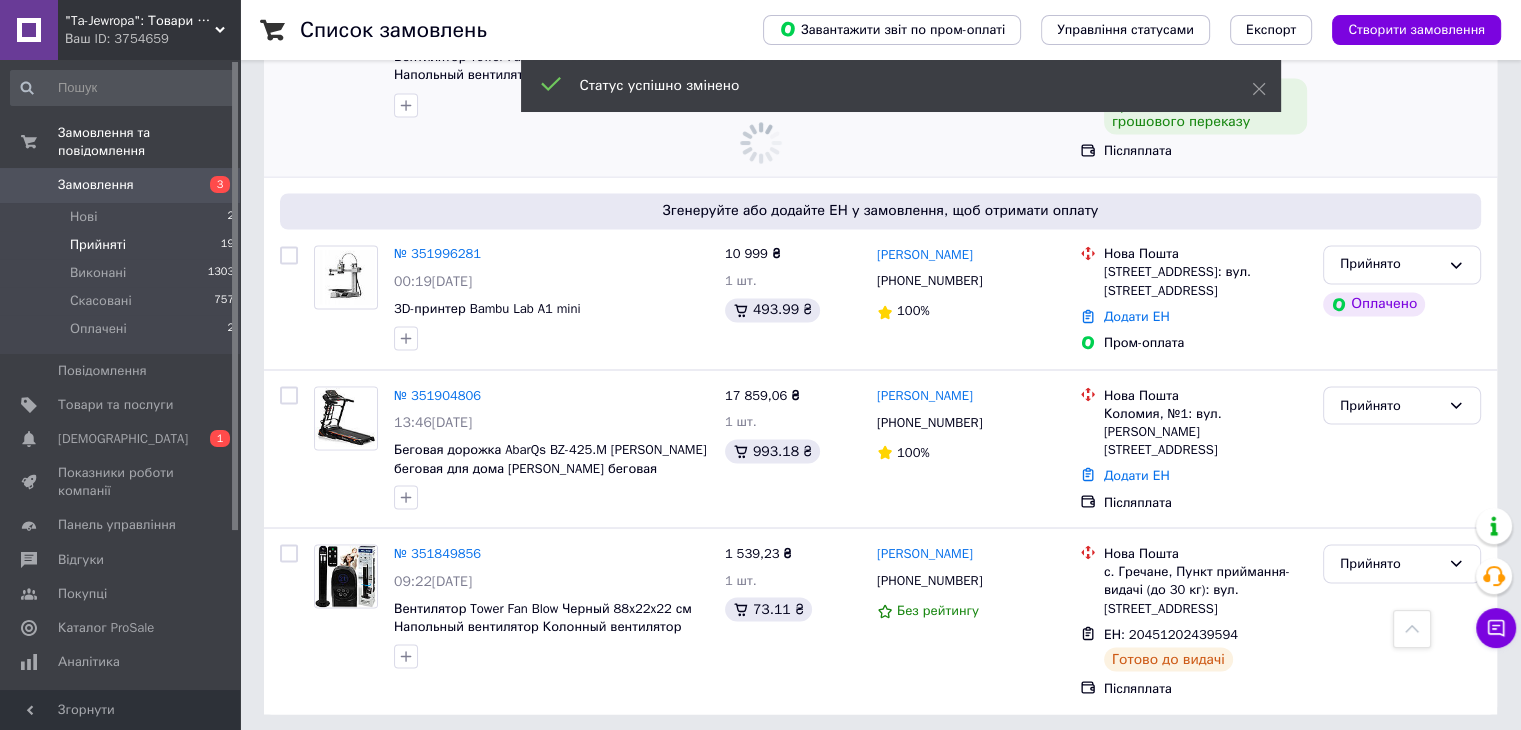 scroll, scrollTop: 3432, scrollLeft: 0, axis: vertical 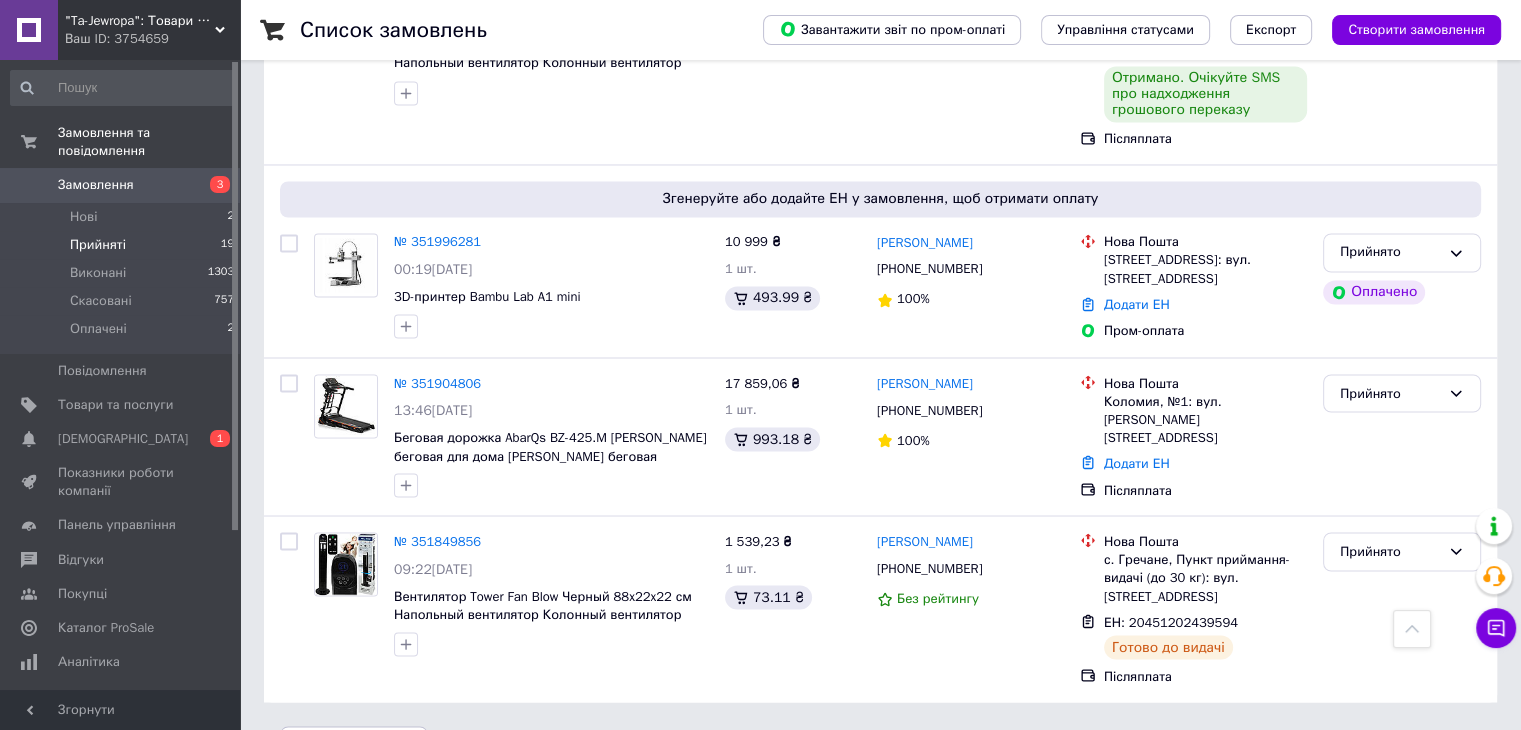 click on "Прийняті" at bounding box center (98, 245) 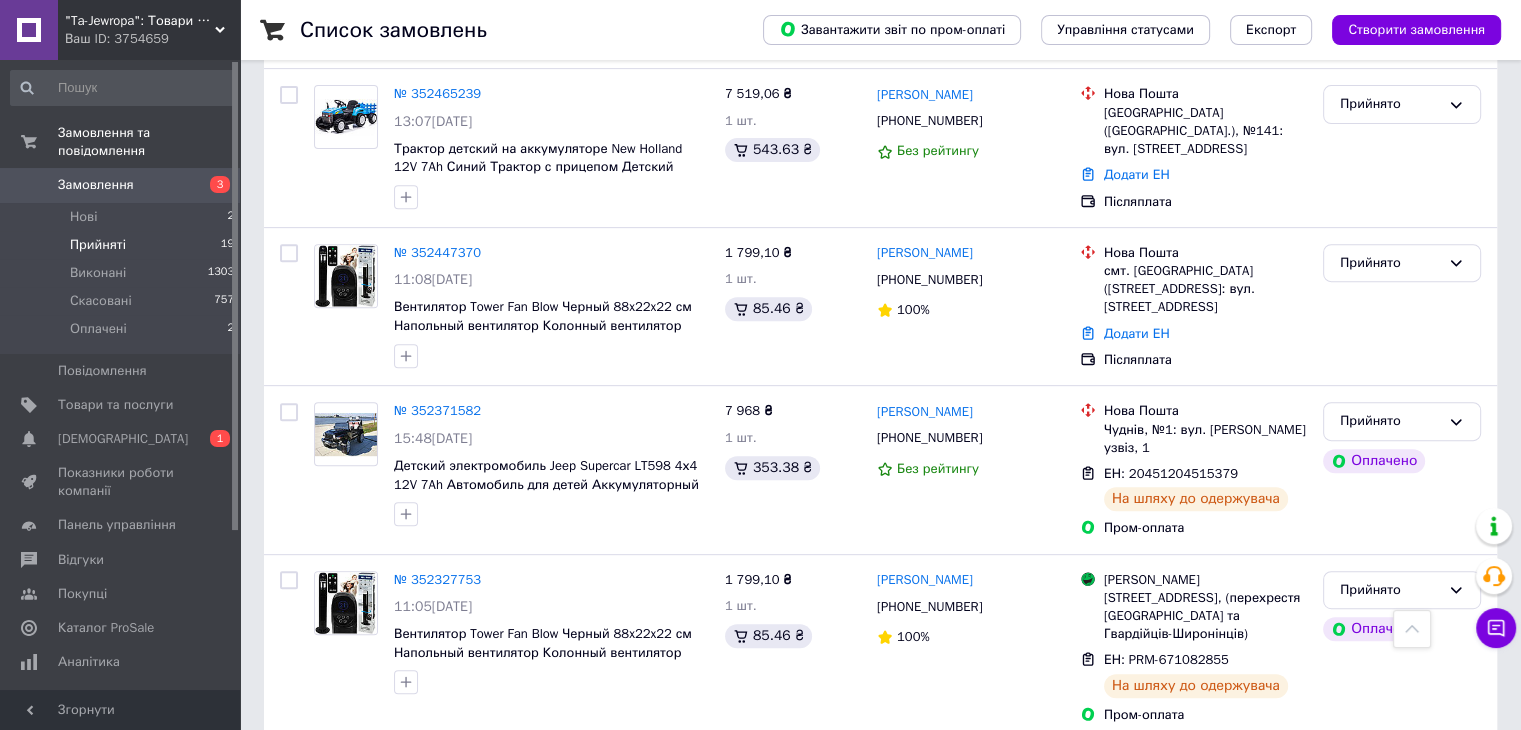 scroll, scrollTop: 800, scrollLeft: 0, axis: vertical 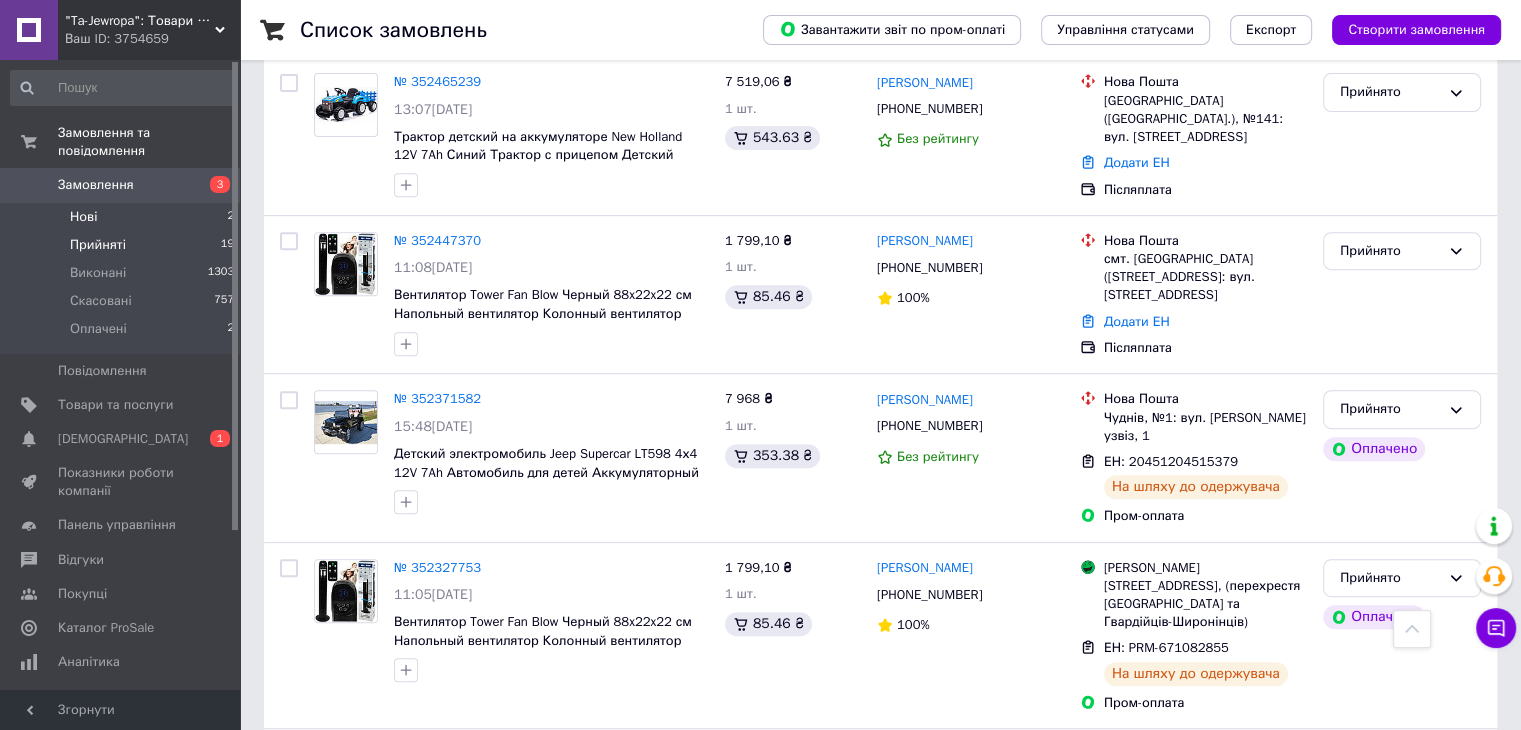 click on "Нові" at bounding box center [83, 217] 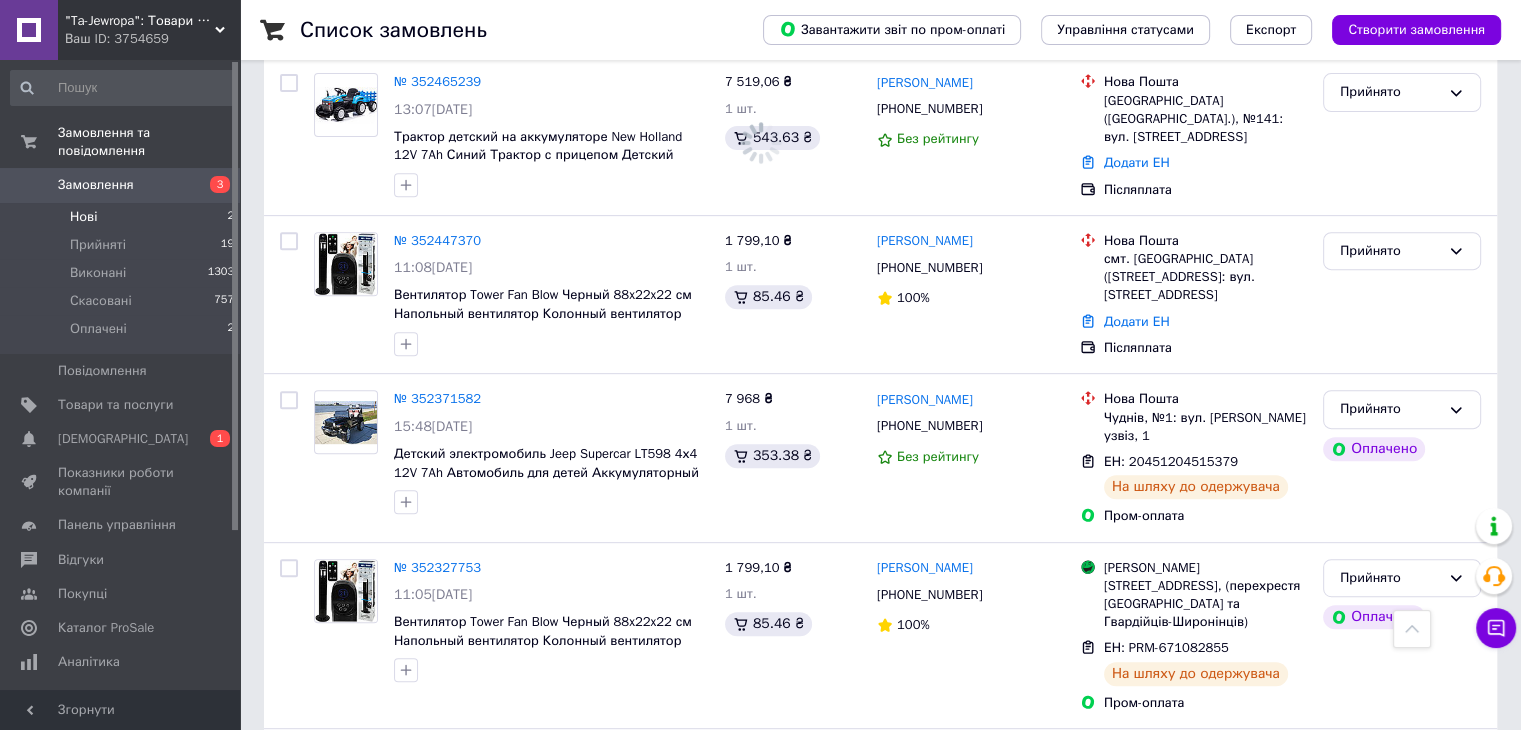 scroll, scrollTop: 0, scrollLeft: 0, axis: both 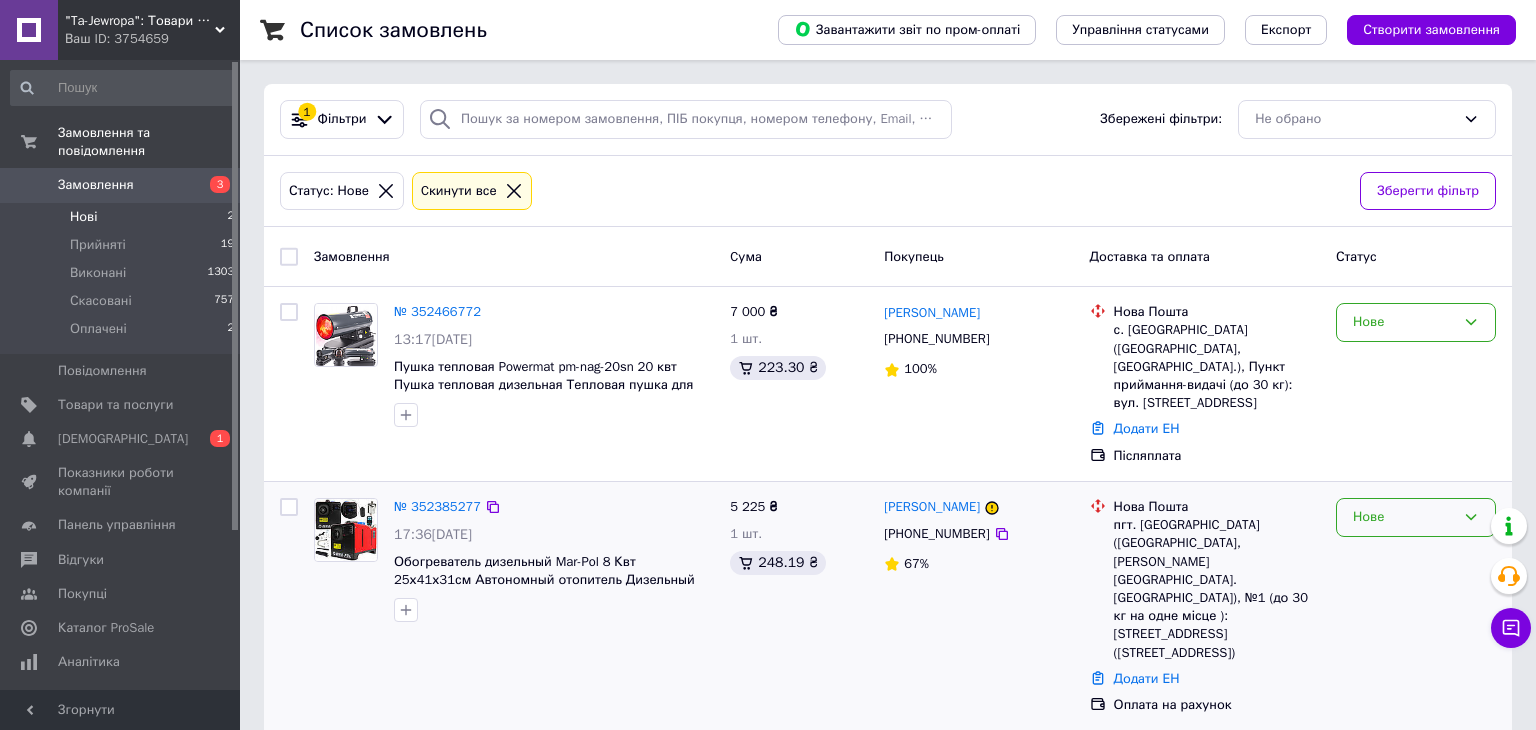 click on "Нове" at bounding box center [1404, 517] 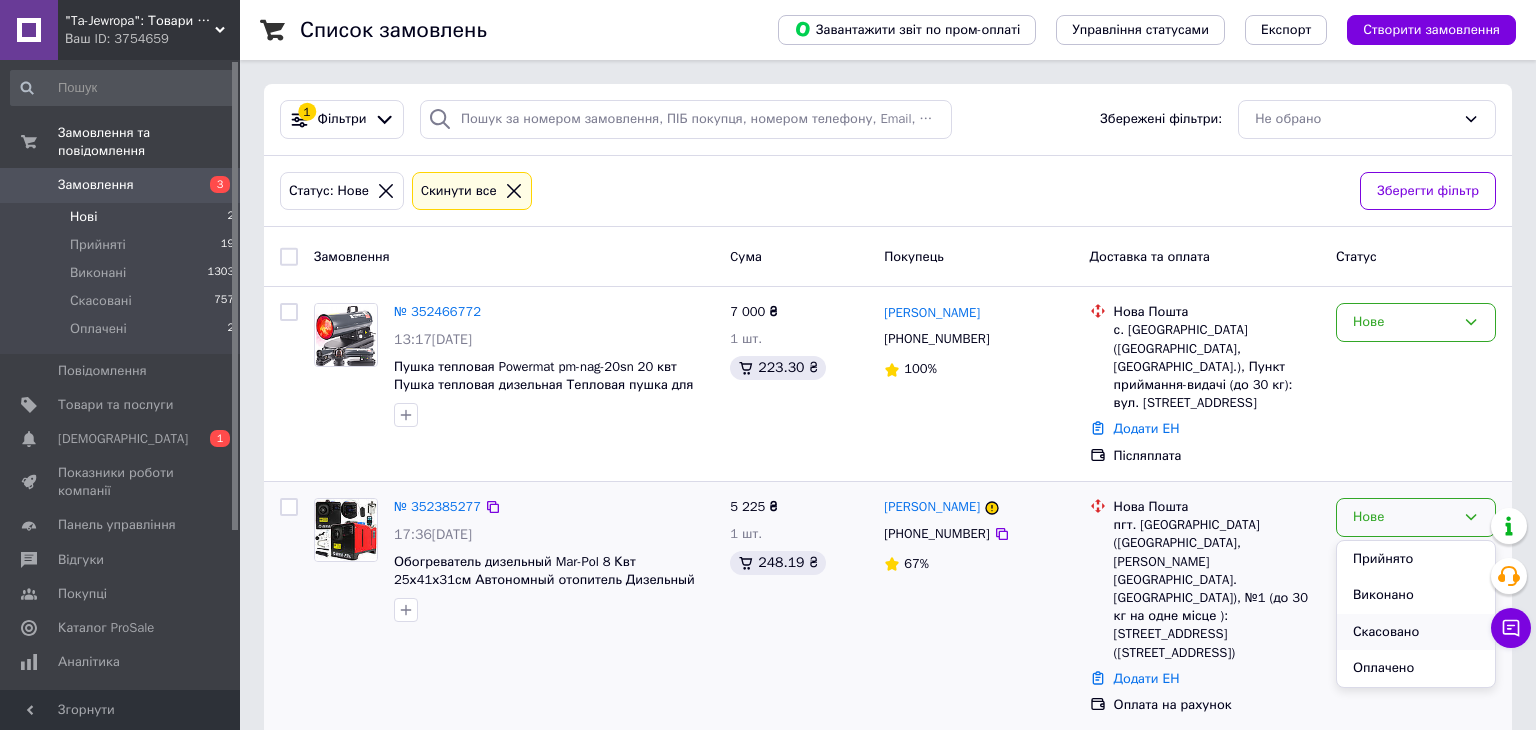 click on "Скасовано" at bounding box center [1416, 632] 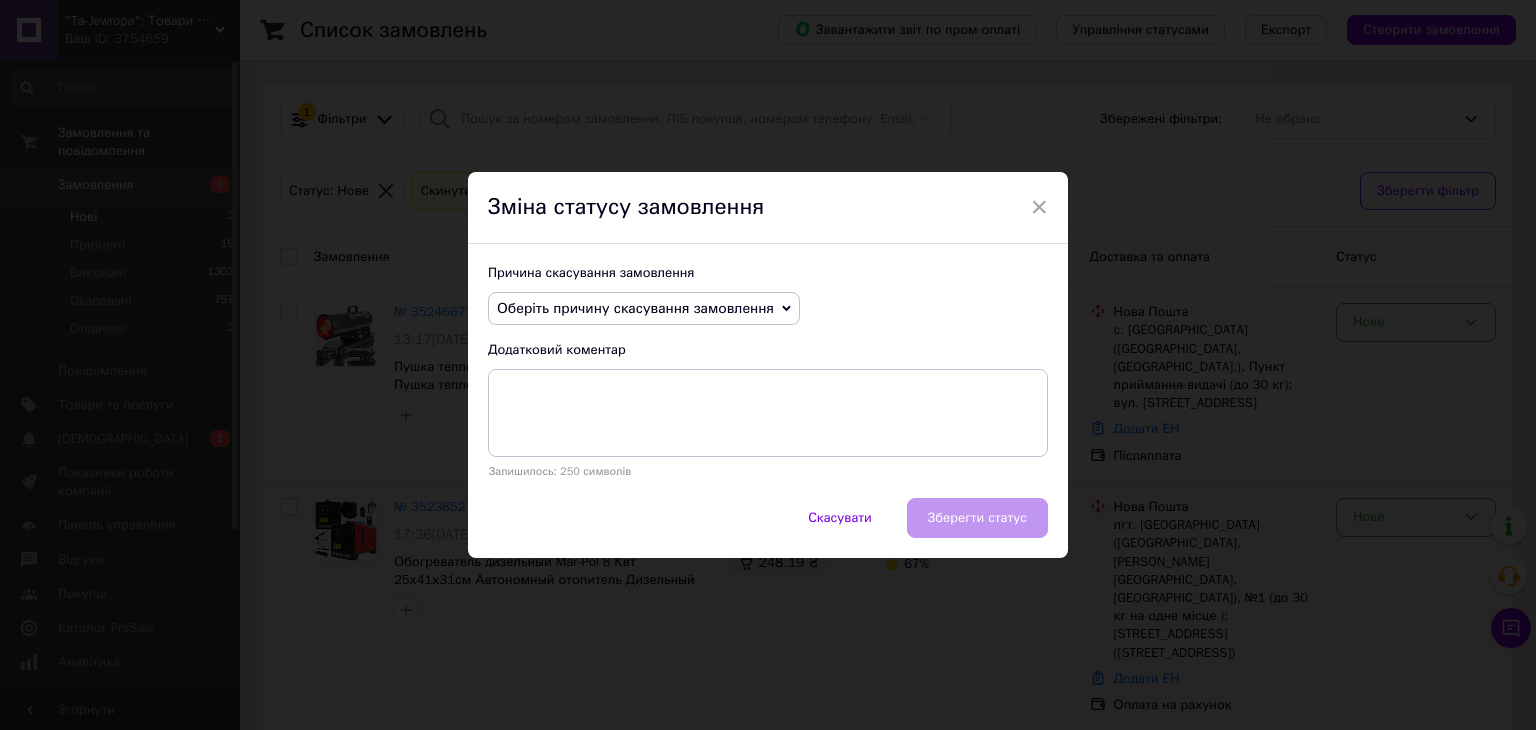 click on "Оберіть причину скасування замовлення" at bounding box center (635, 308) 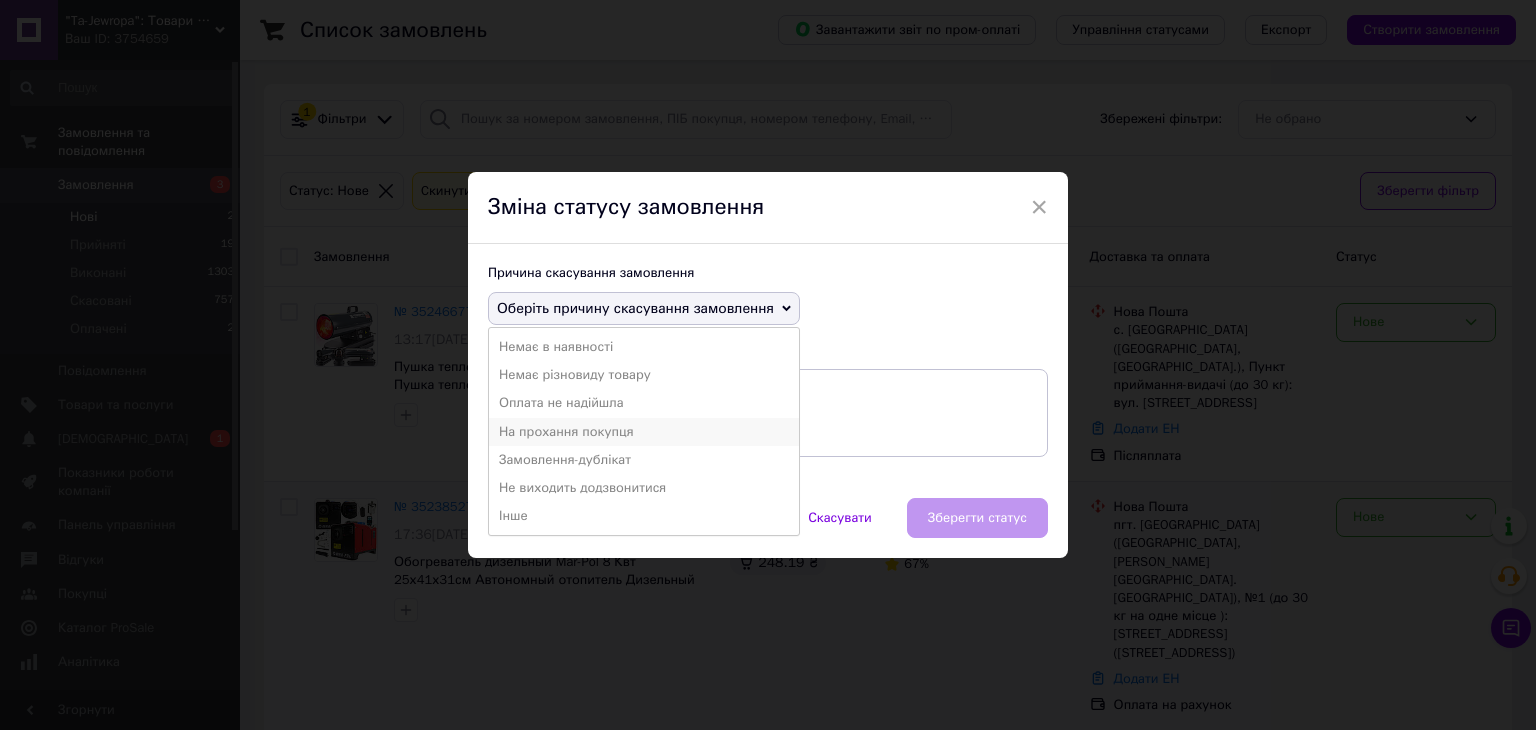 click on "На прохання покупця" at bounding box center (644, 432) 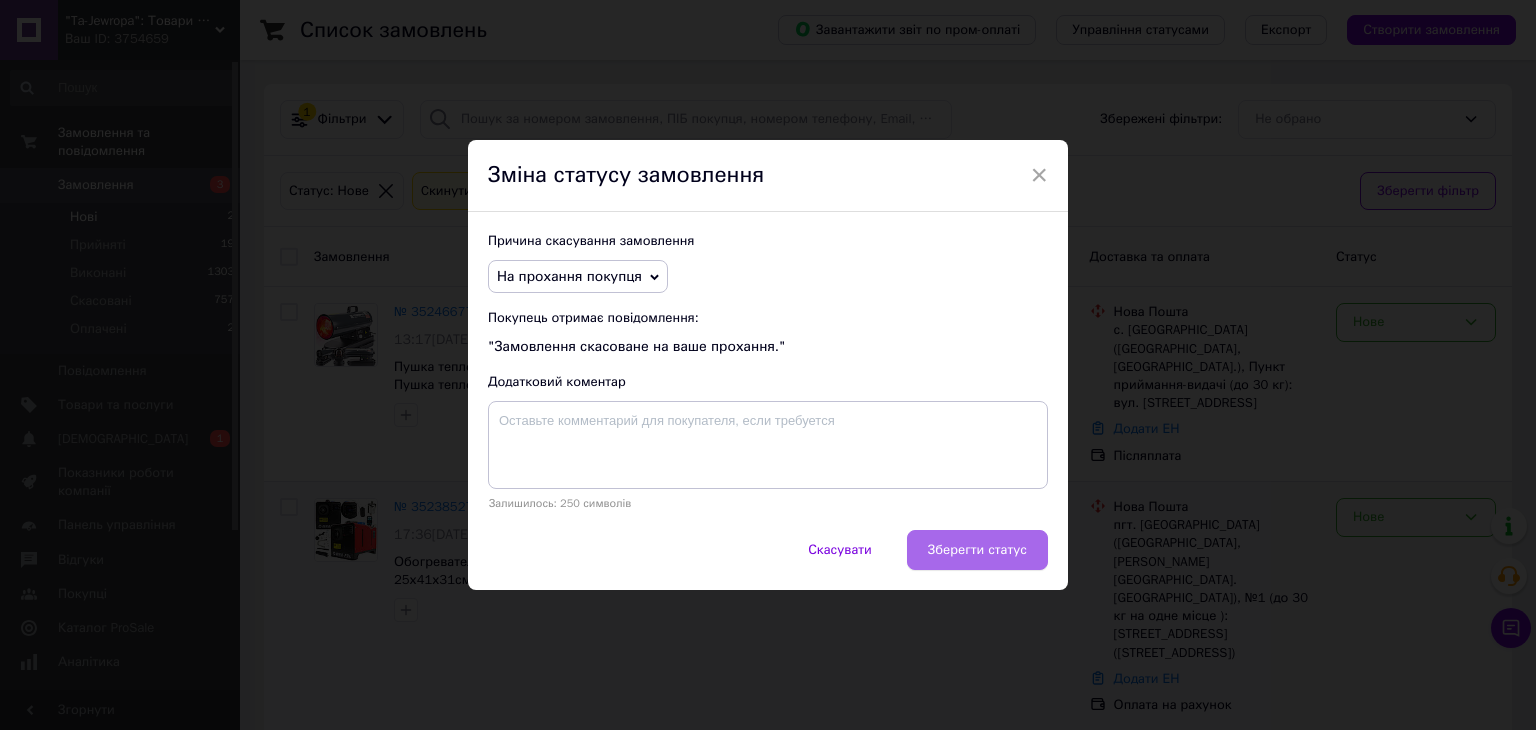 click on "Зберегти статус" at bounding box center (977, 550) 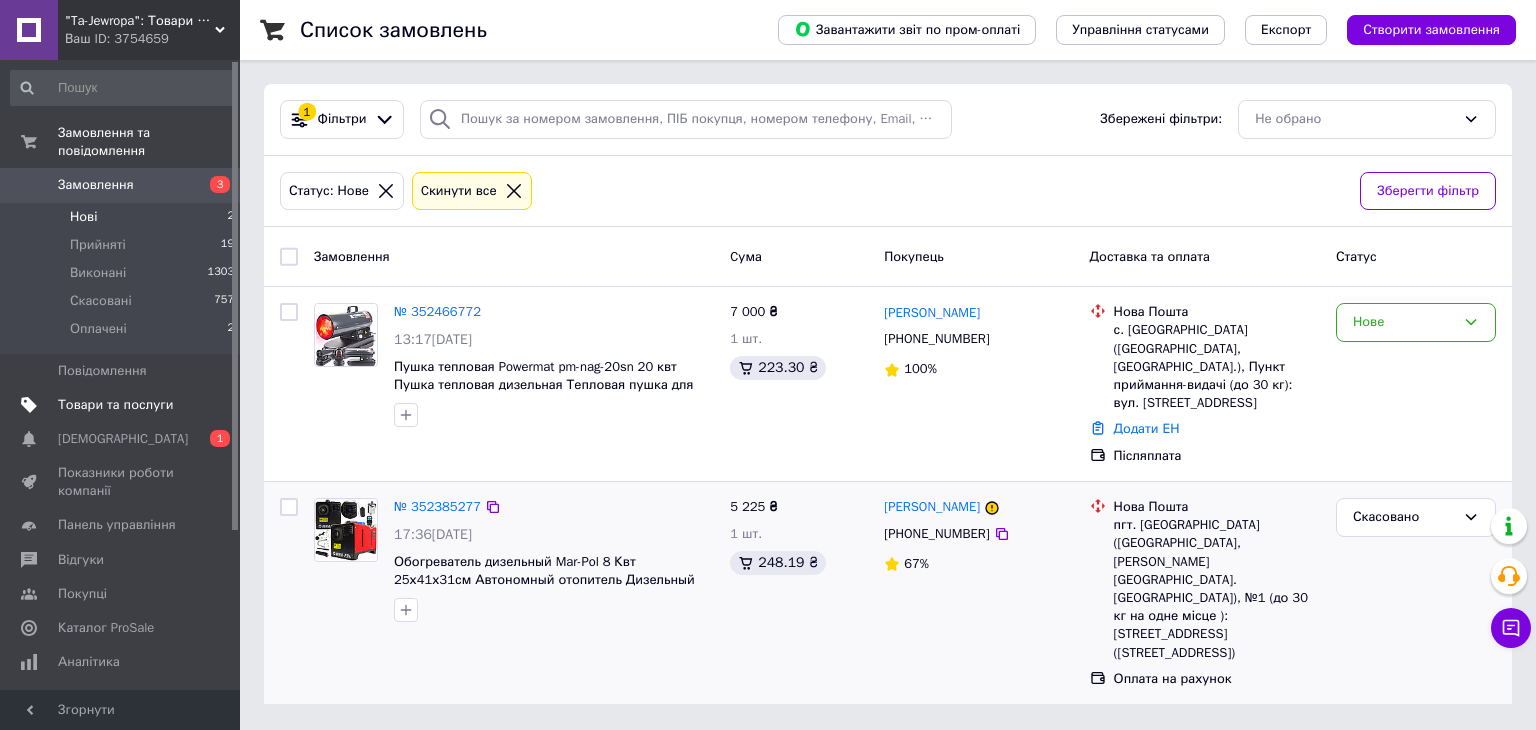click on "Товари та послуги" at bounding box center [115, 405] 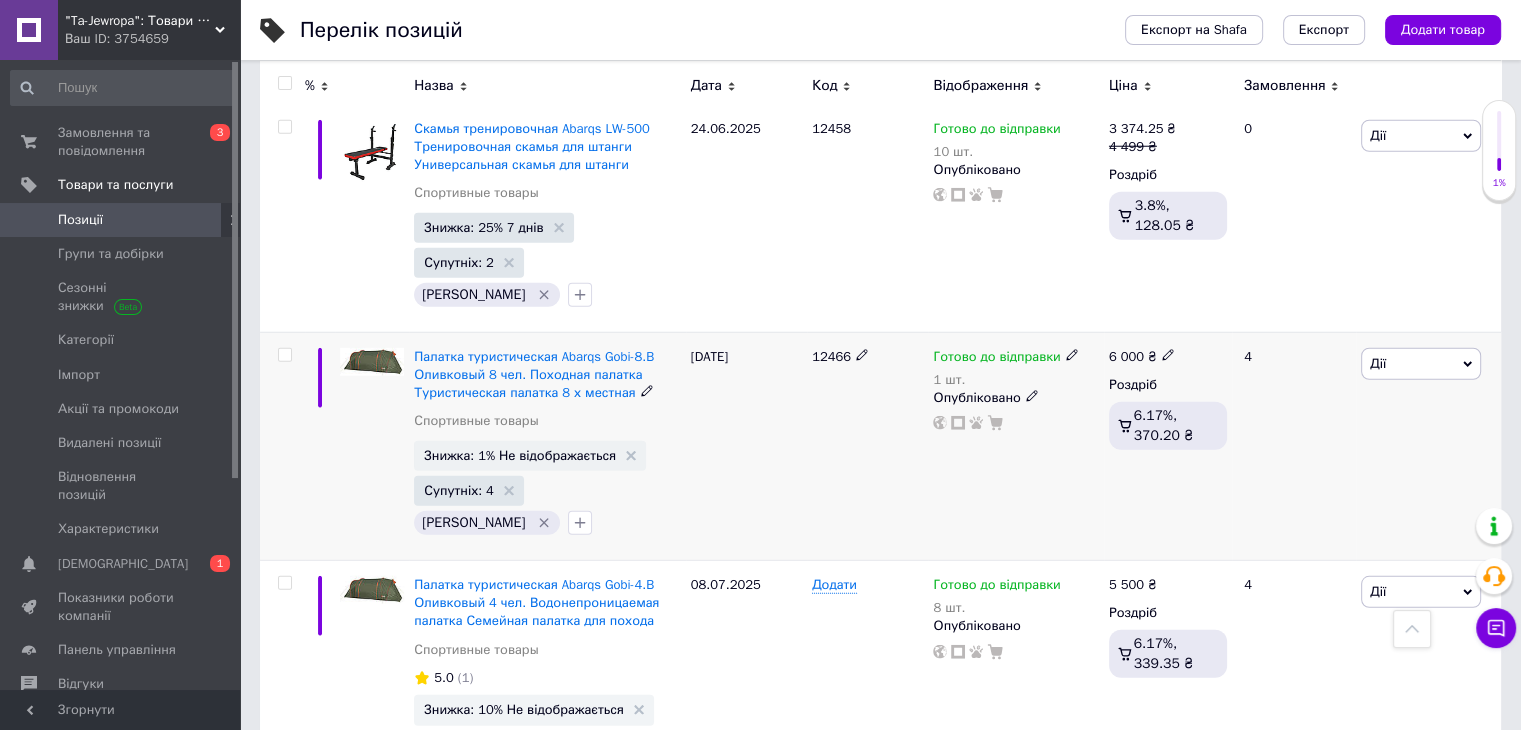 scroll, scrollTop: 13100, scrollLeft: 0, axis: vertical 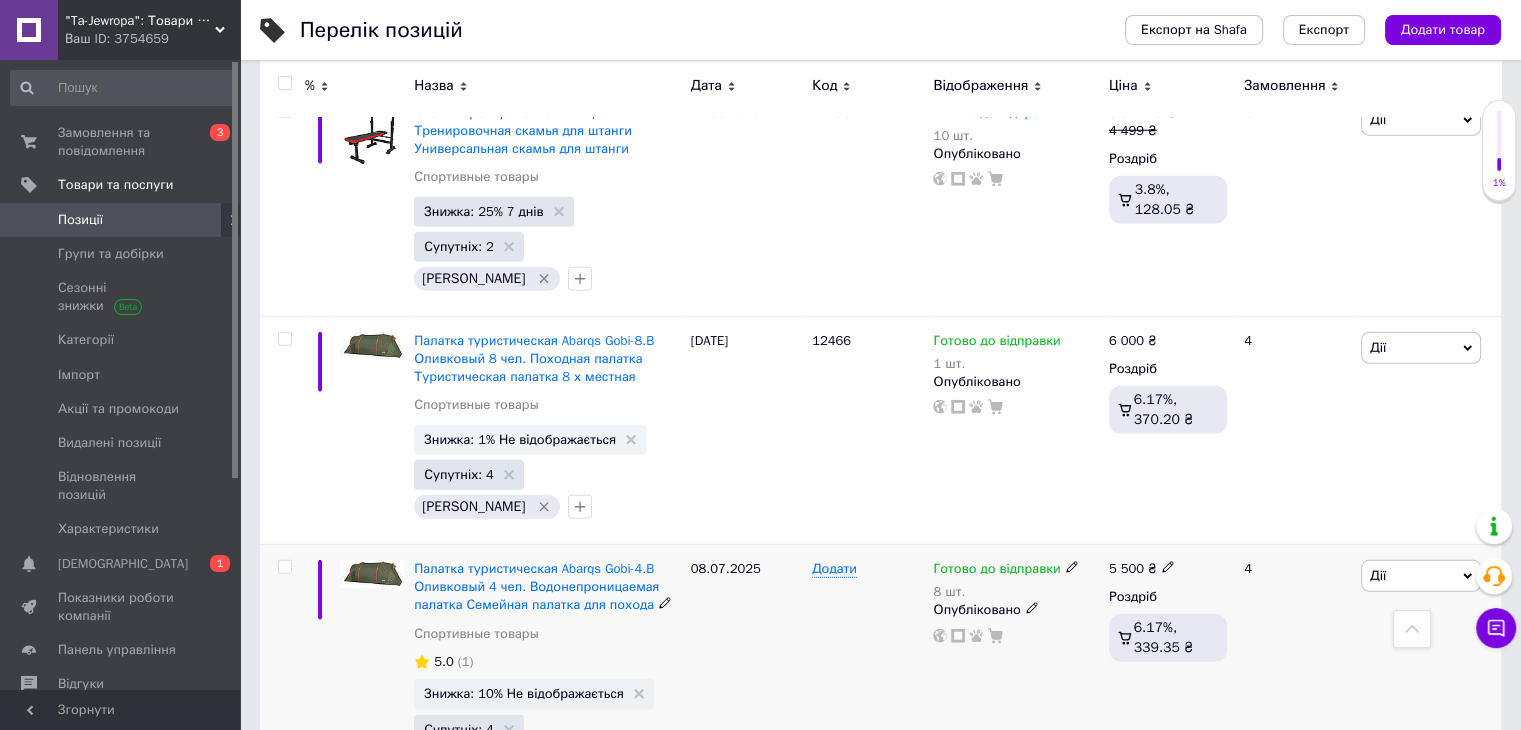 click on "Дії" at bounding box center (1421, 576) 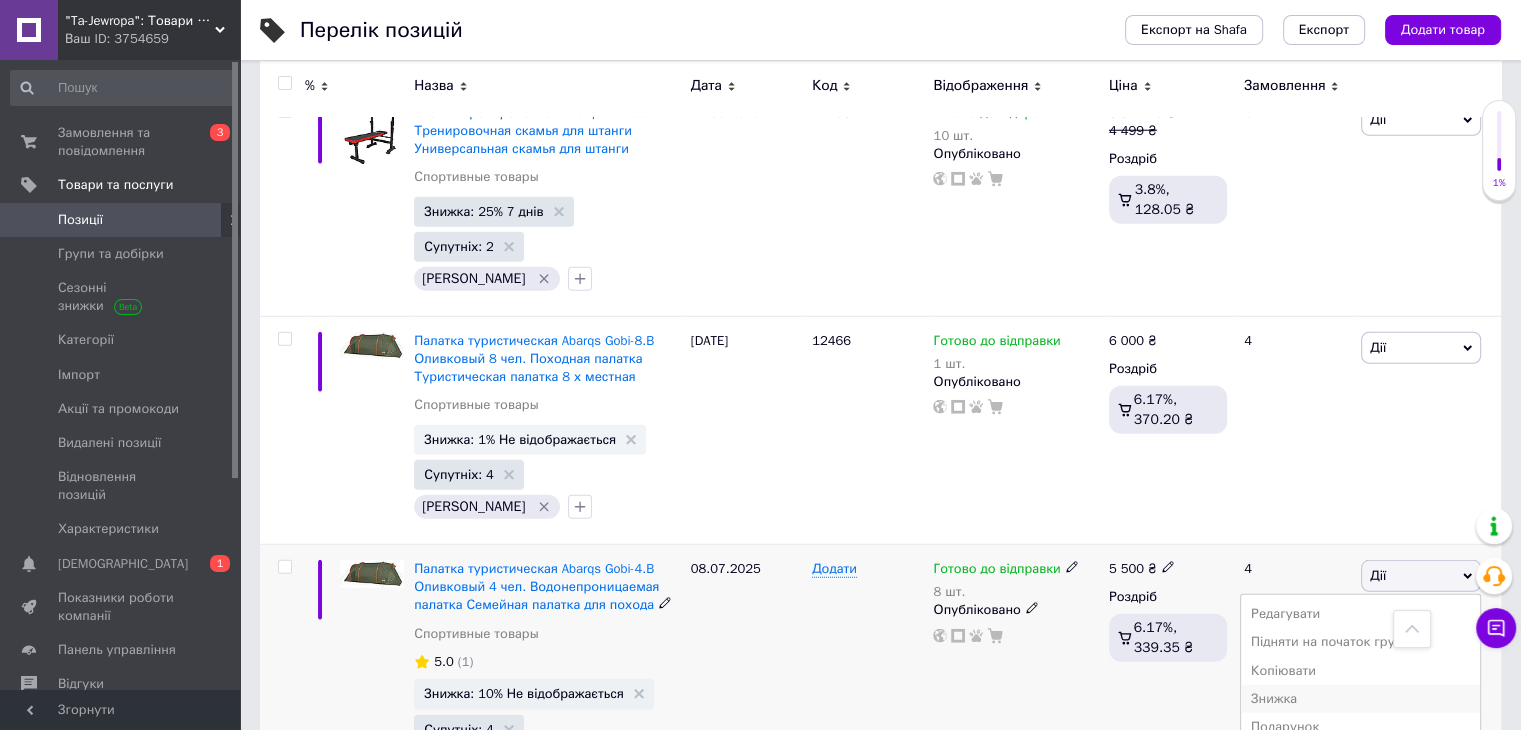 click on "Знижка" at bounding box center [1360, 699] 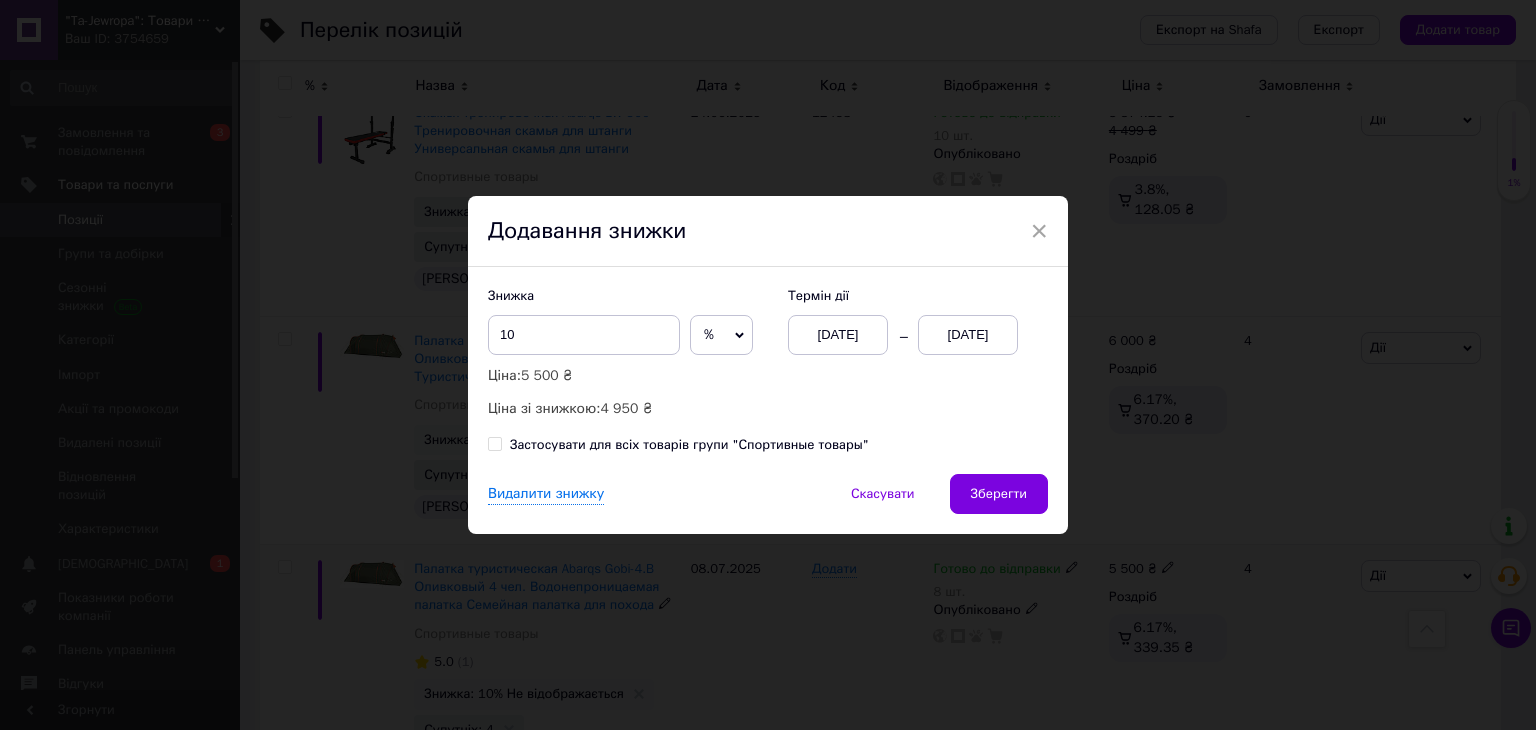 click on "[DATE]" at bounding box center [968, 335] 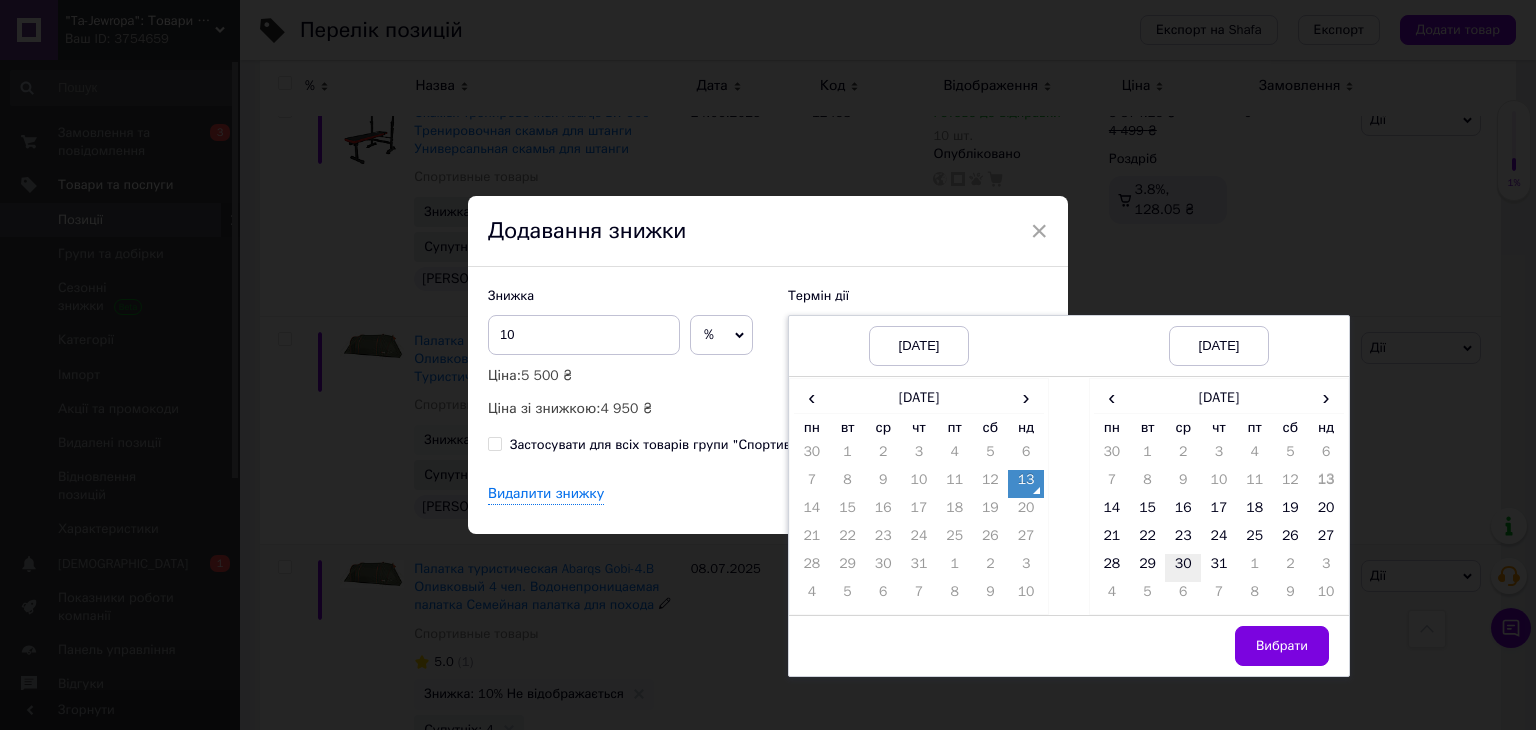 click on "30" at bounding box center [1183, 568] 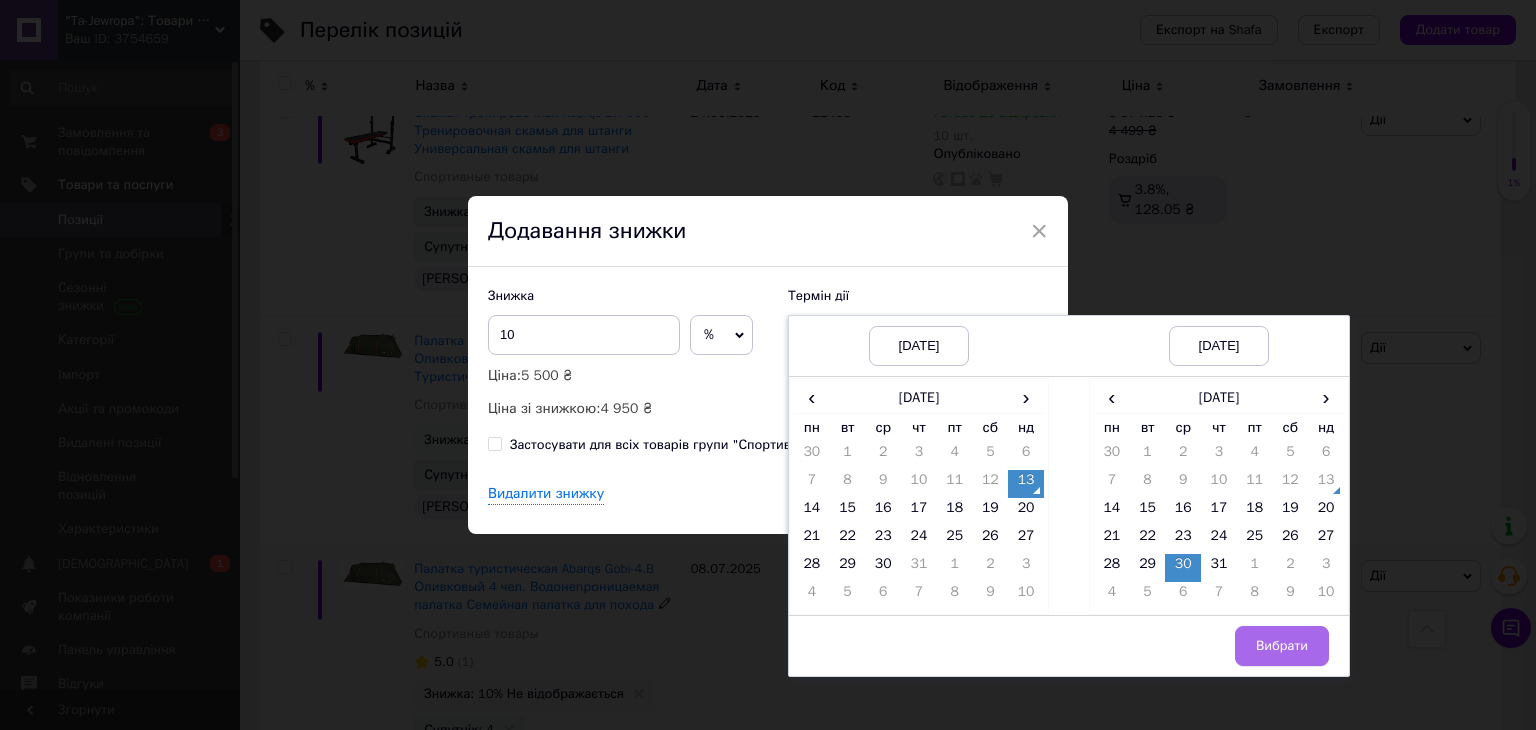click on "Вибрати" at bounding box center (1282, 646) 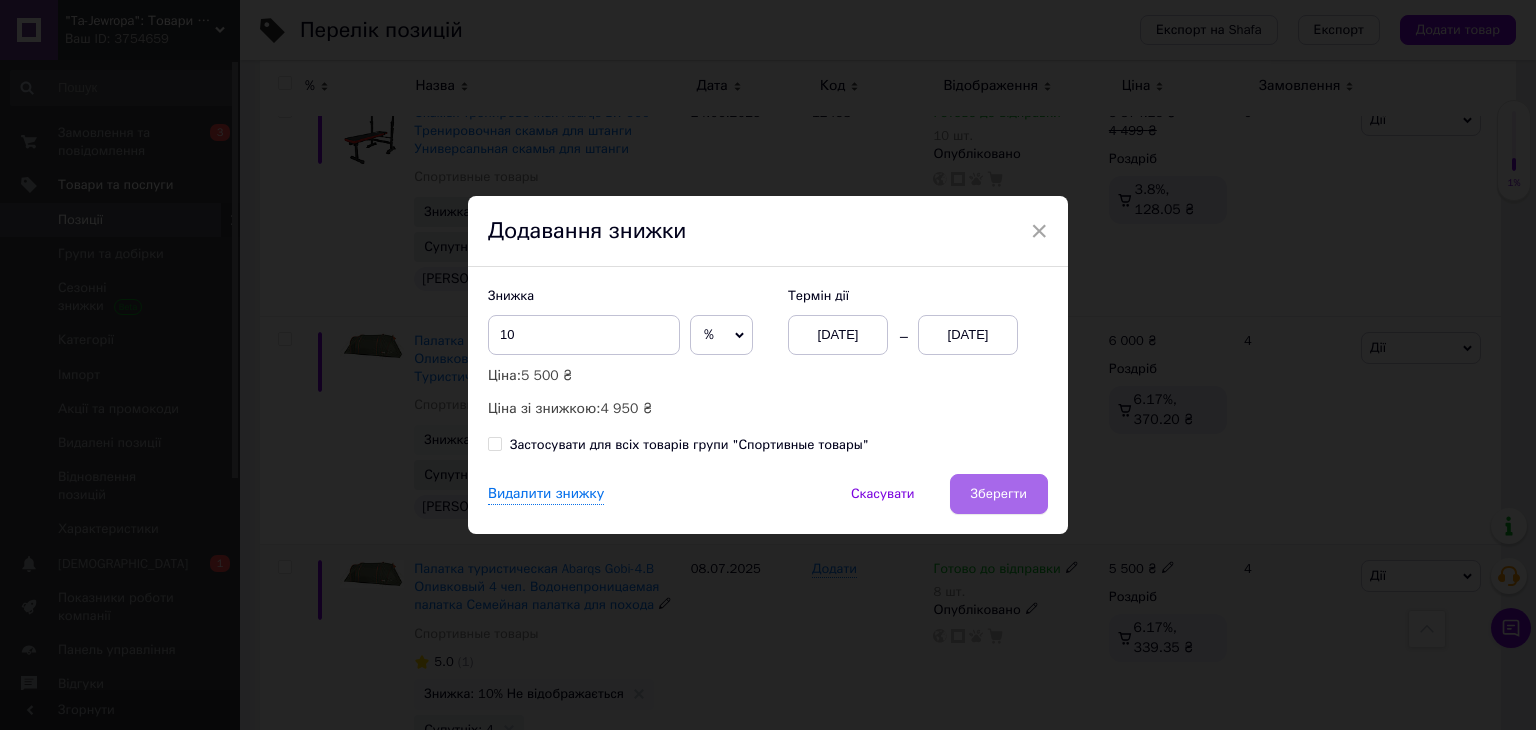 click on "Зберегти" at bounding box center [999, 494] 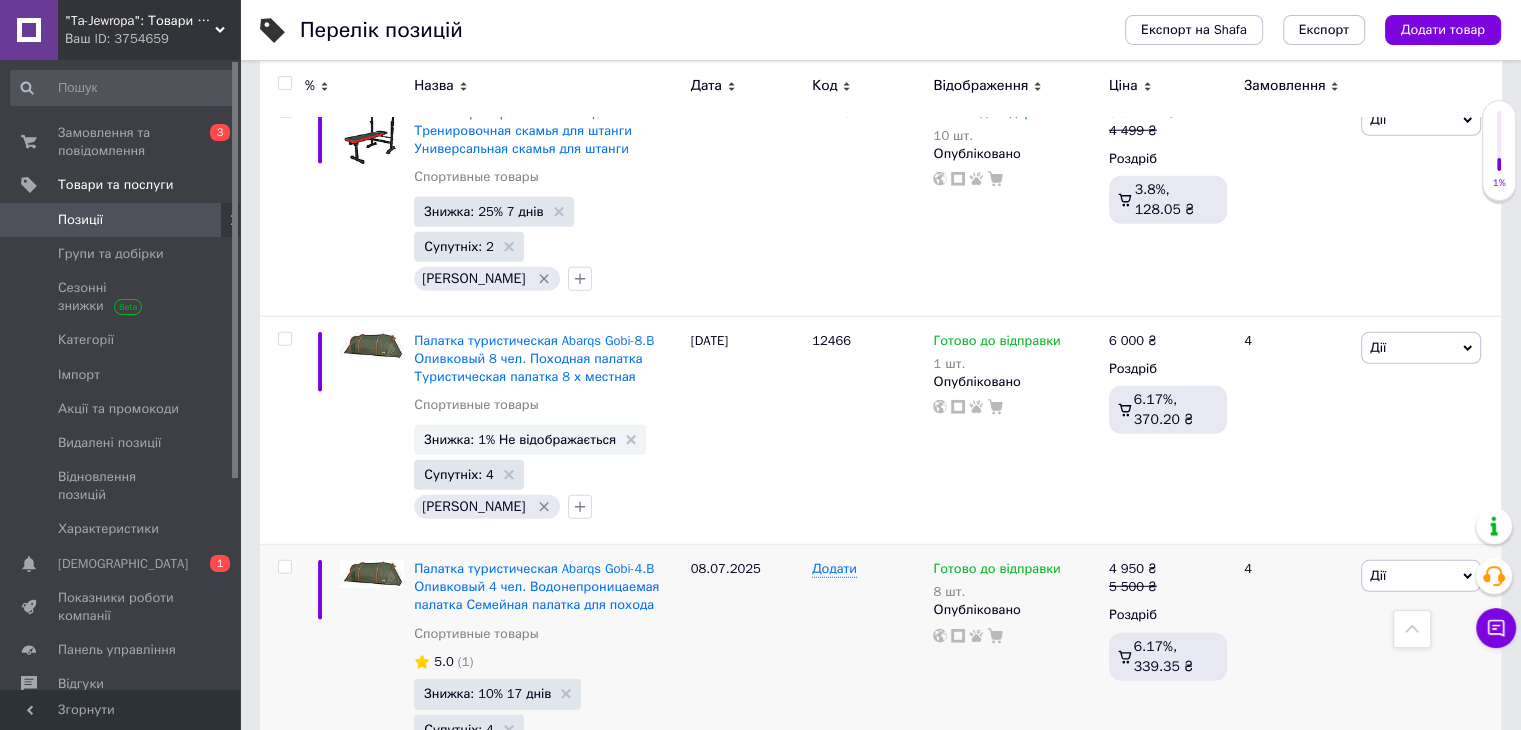 click on "Дії" at bounding box center [1421, 831] 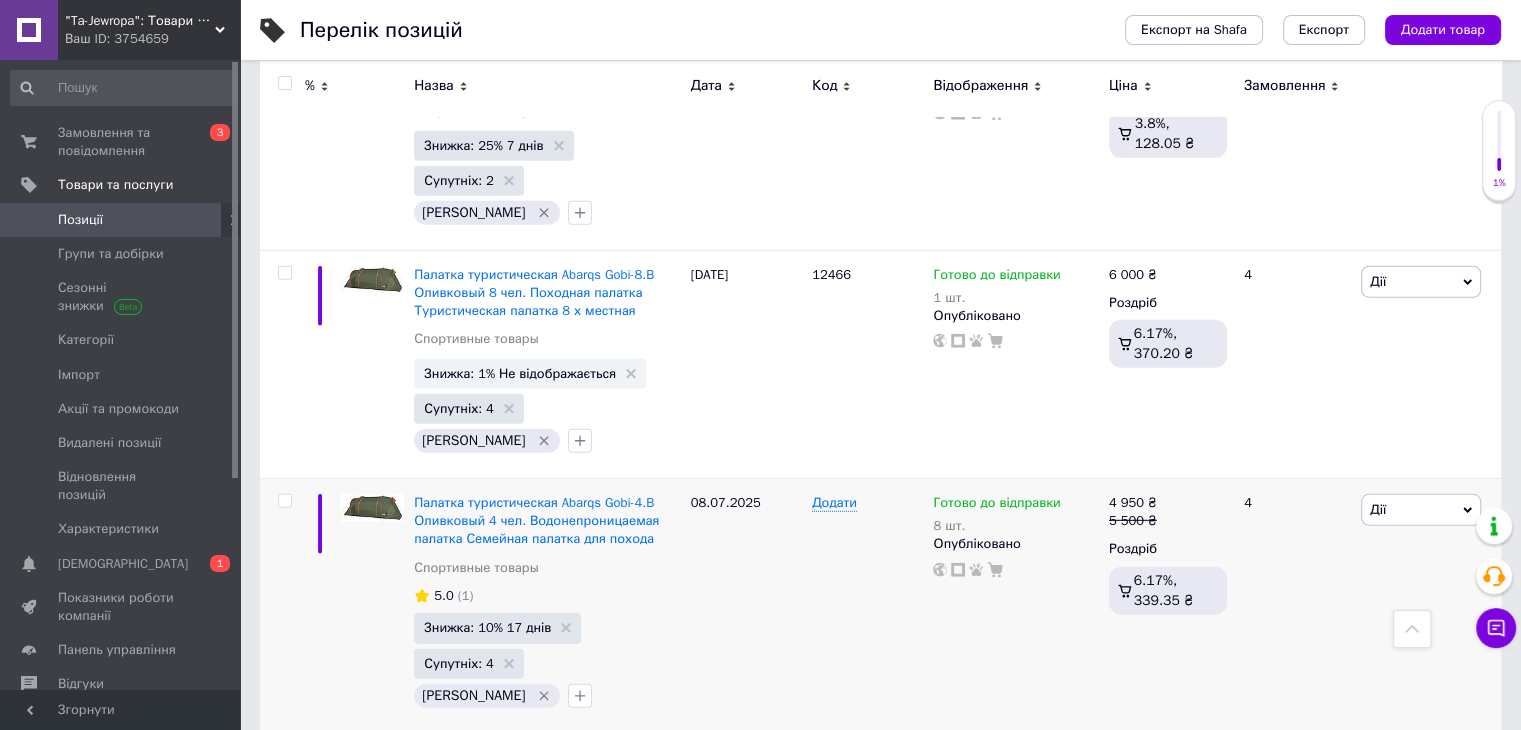 scroll, scrollTop: 13300, scrollLeft: 0, axis: vertical 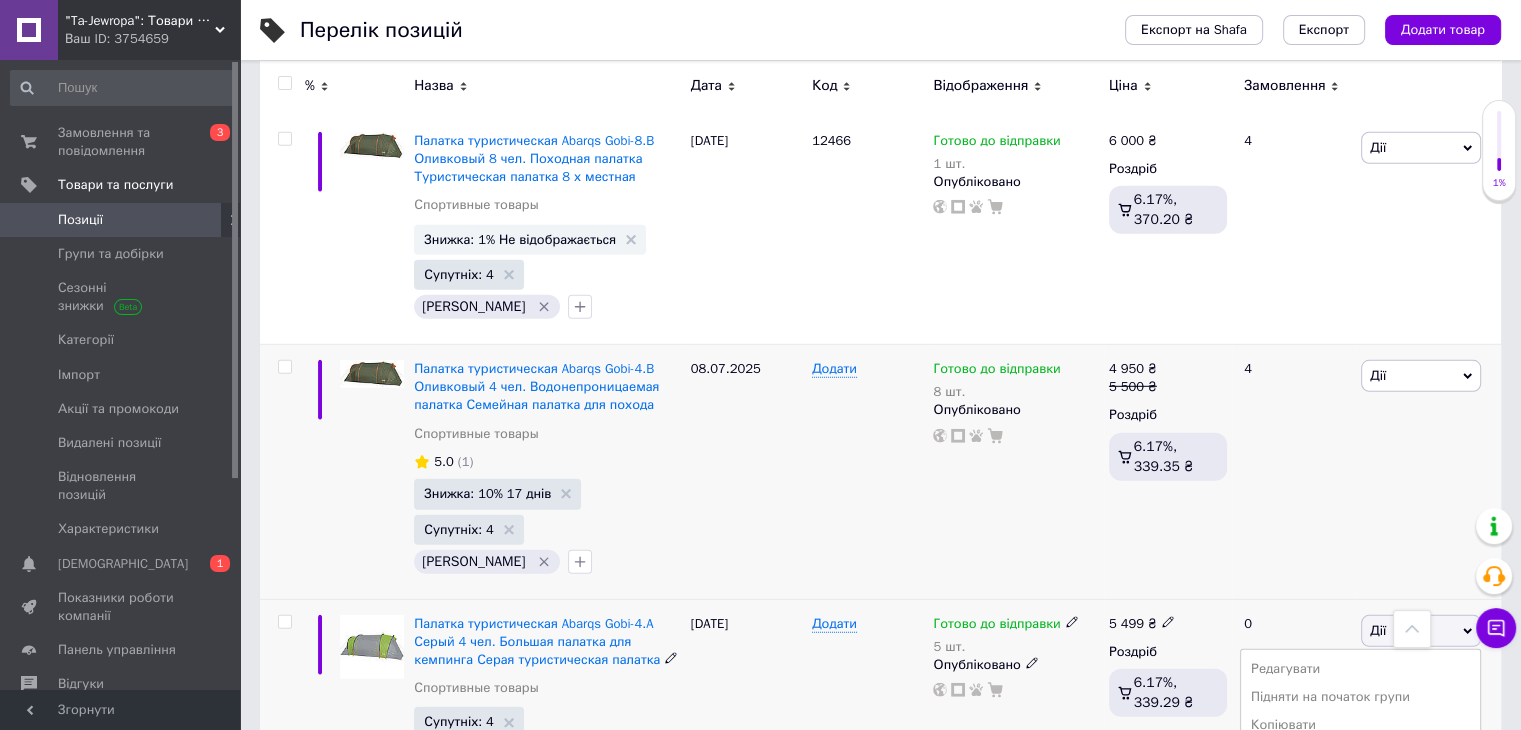 click on "Знижка" at bounding box center [1360, 753] 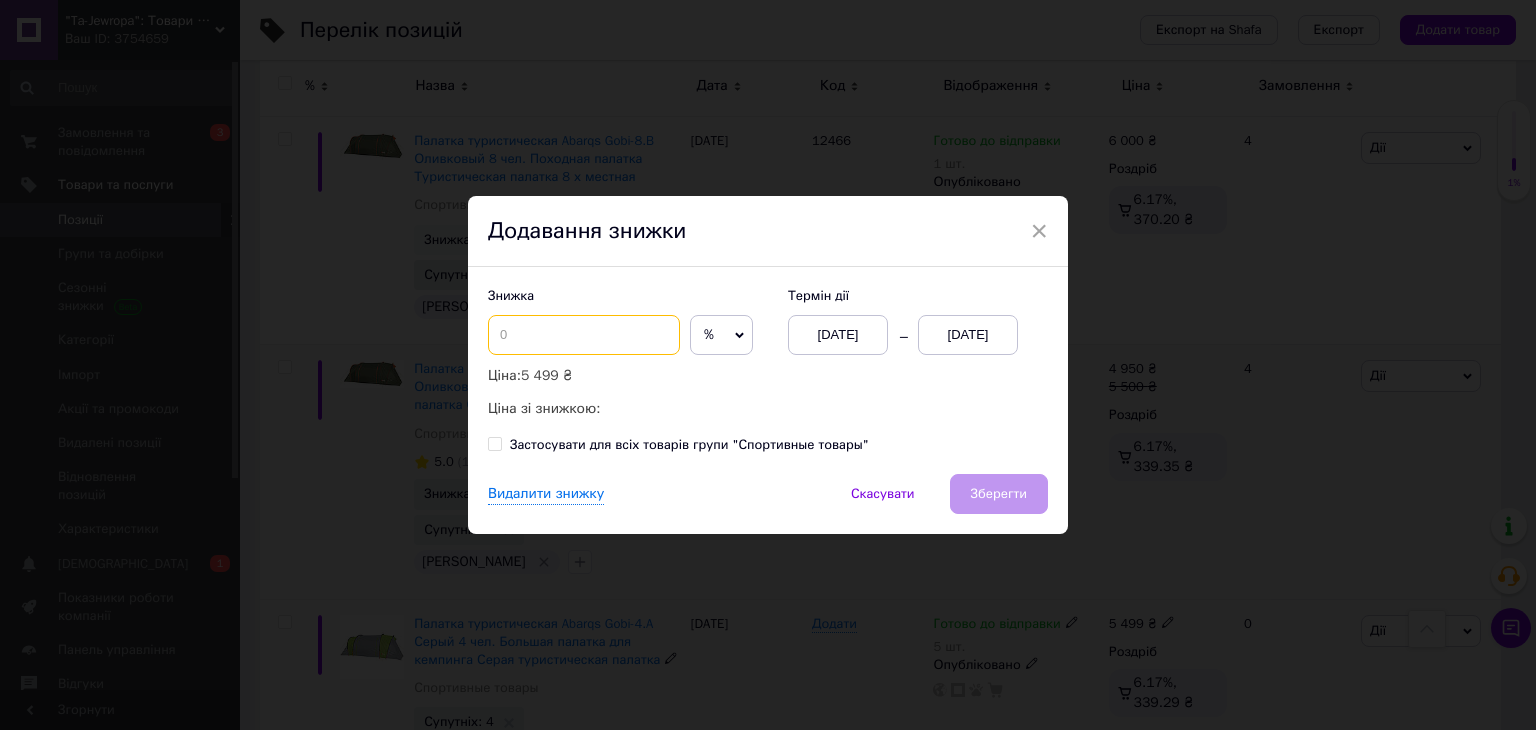 click at bounding box center (584, 335) 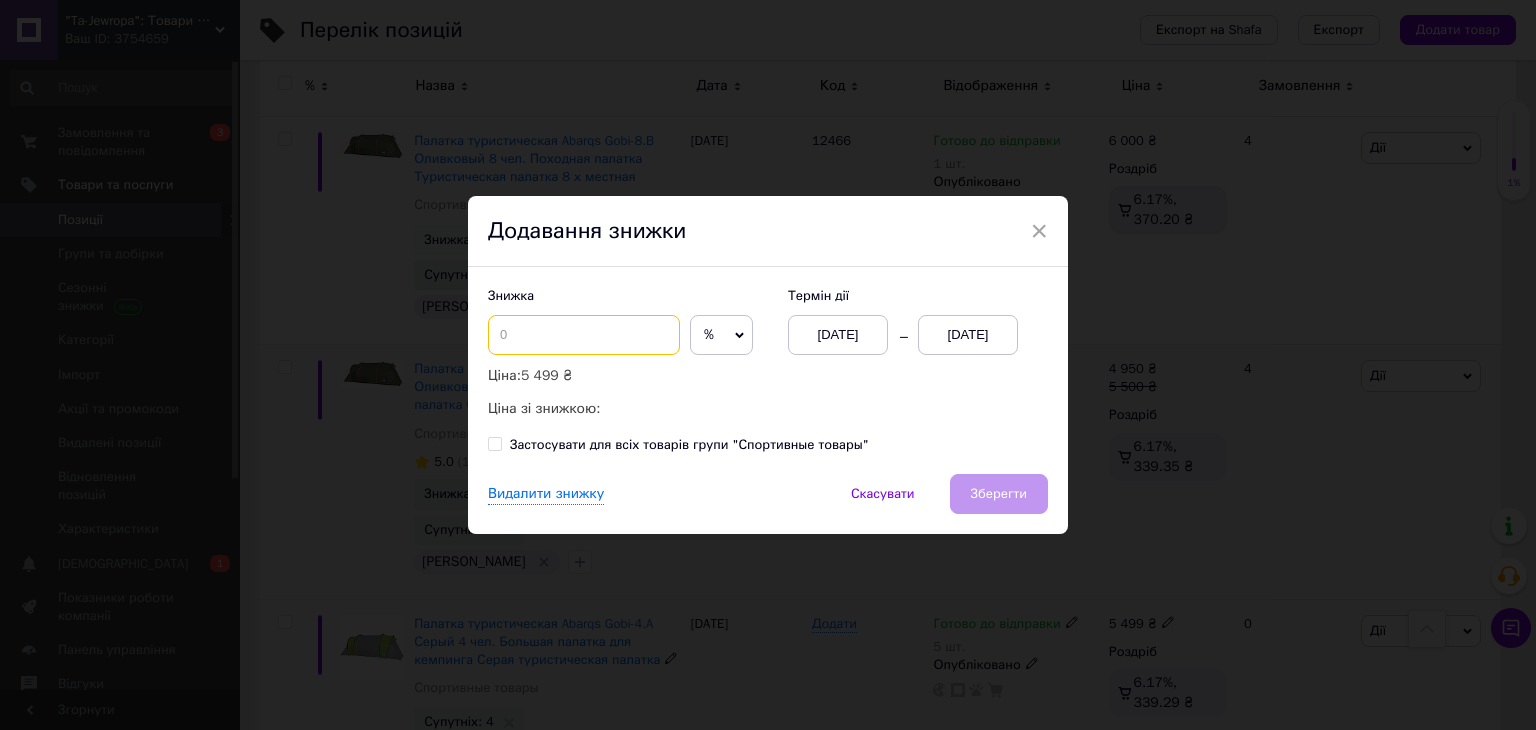 type on "5" 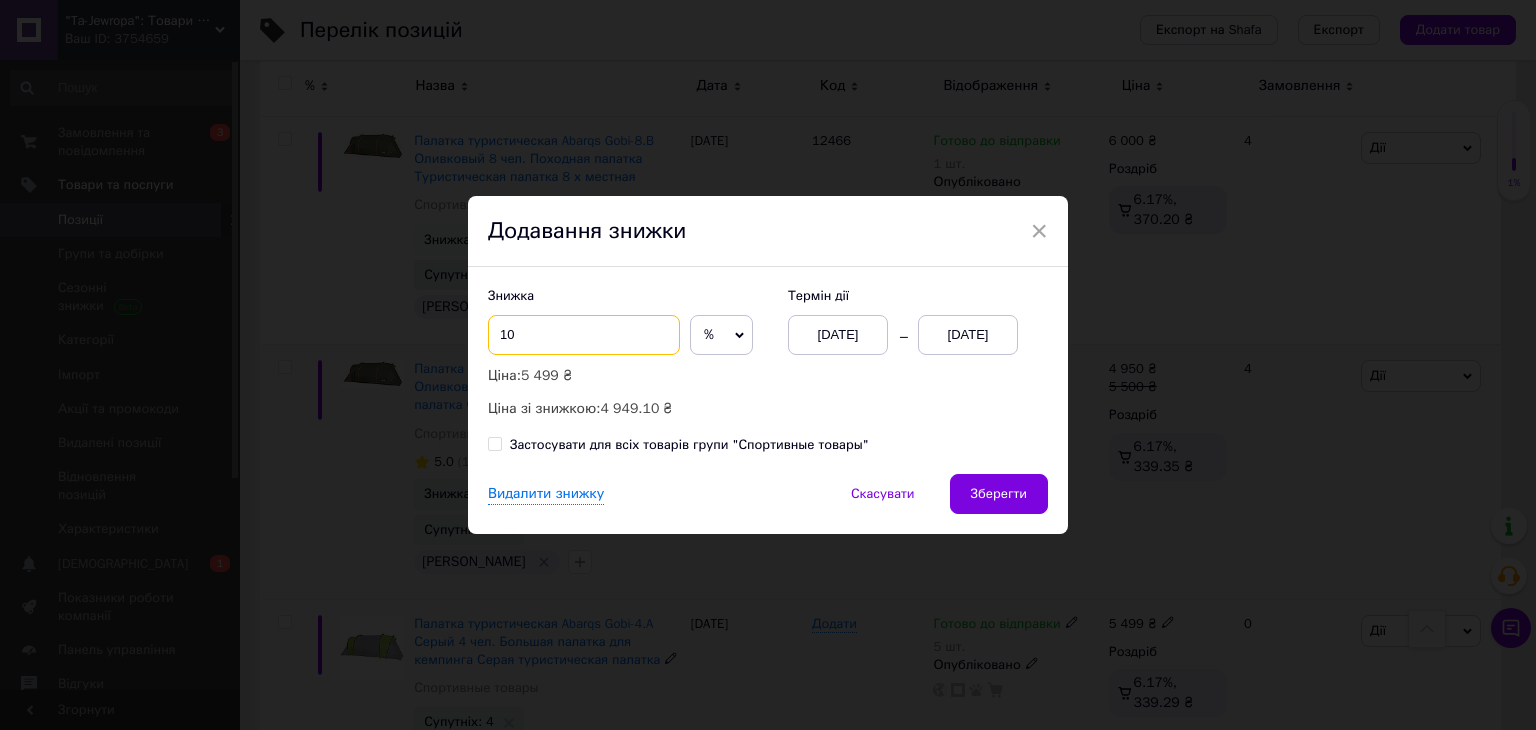 type on "10" 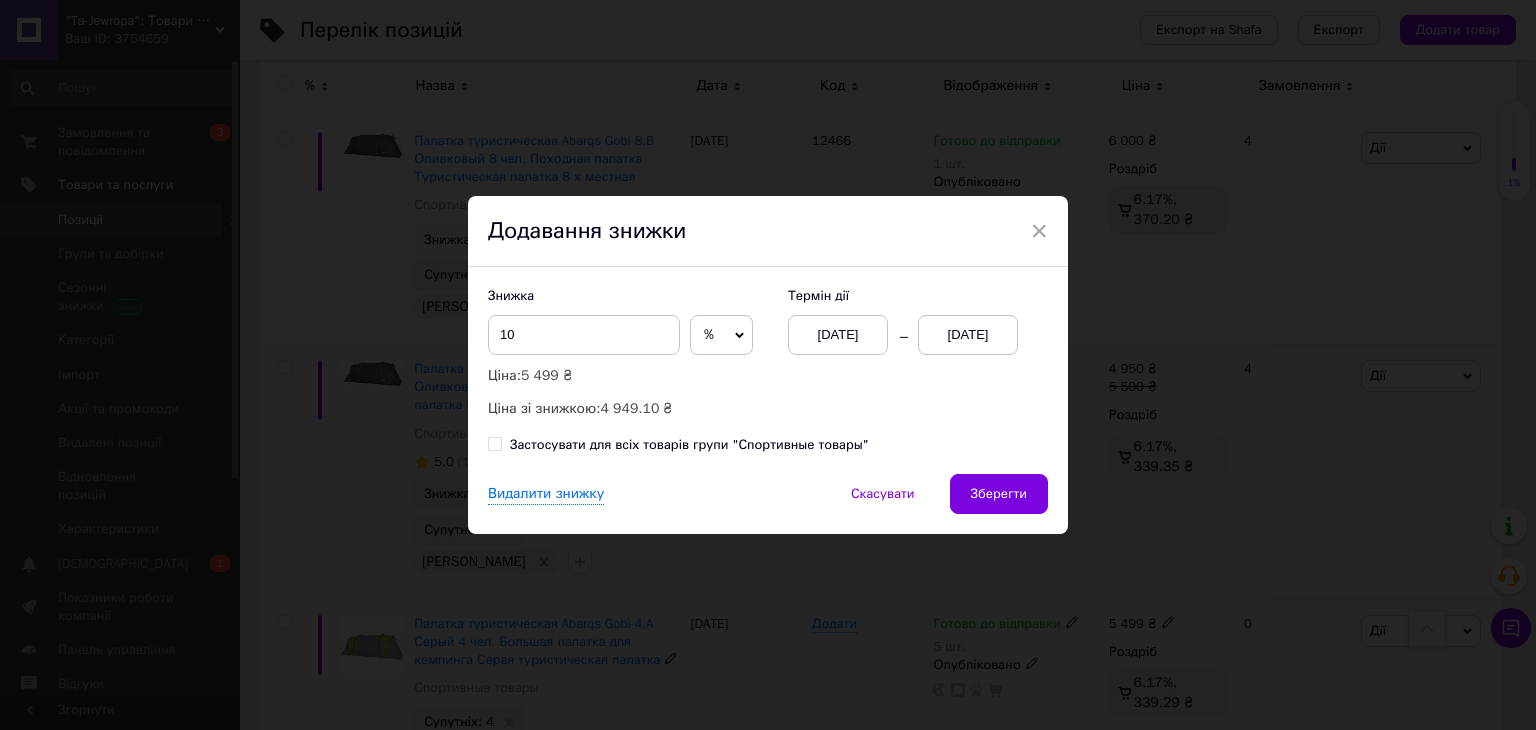 click on "[DATE]" at bounding box center (968, 335) 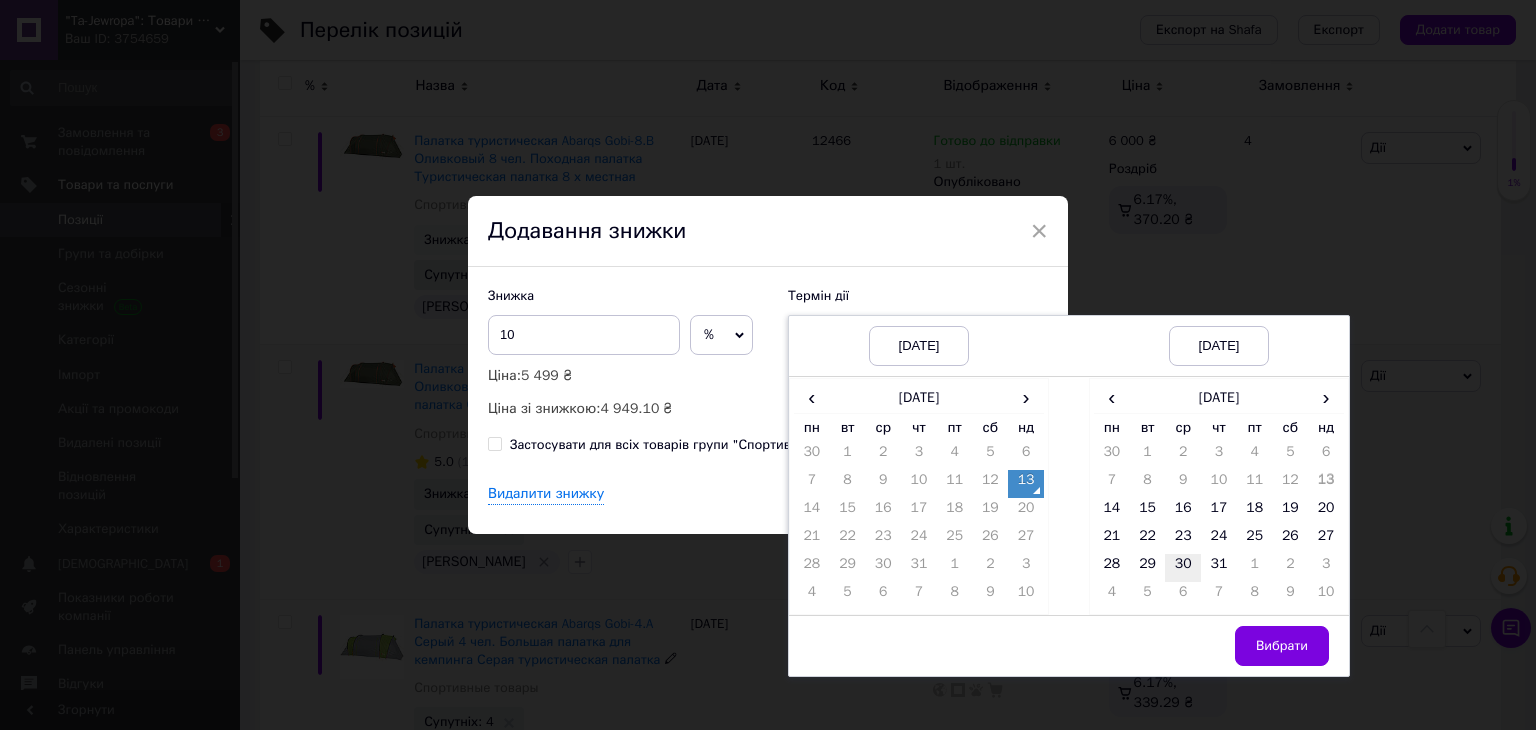 click on "30" at bounding box center (1183, 568) 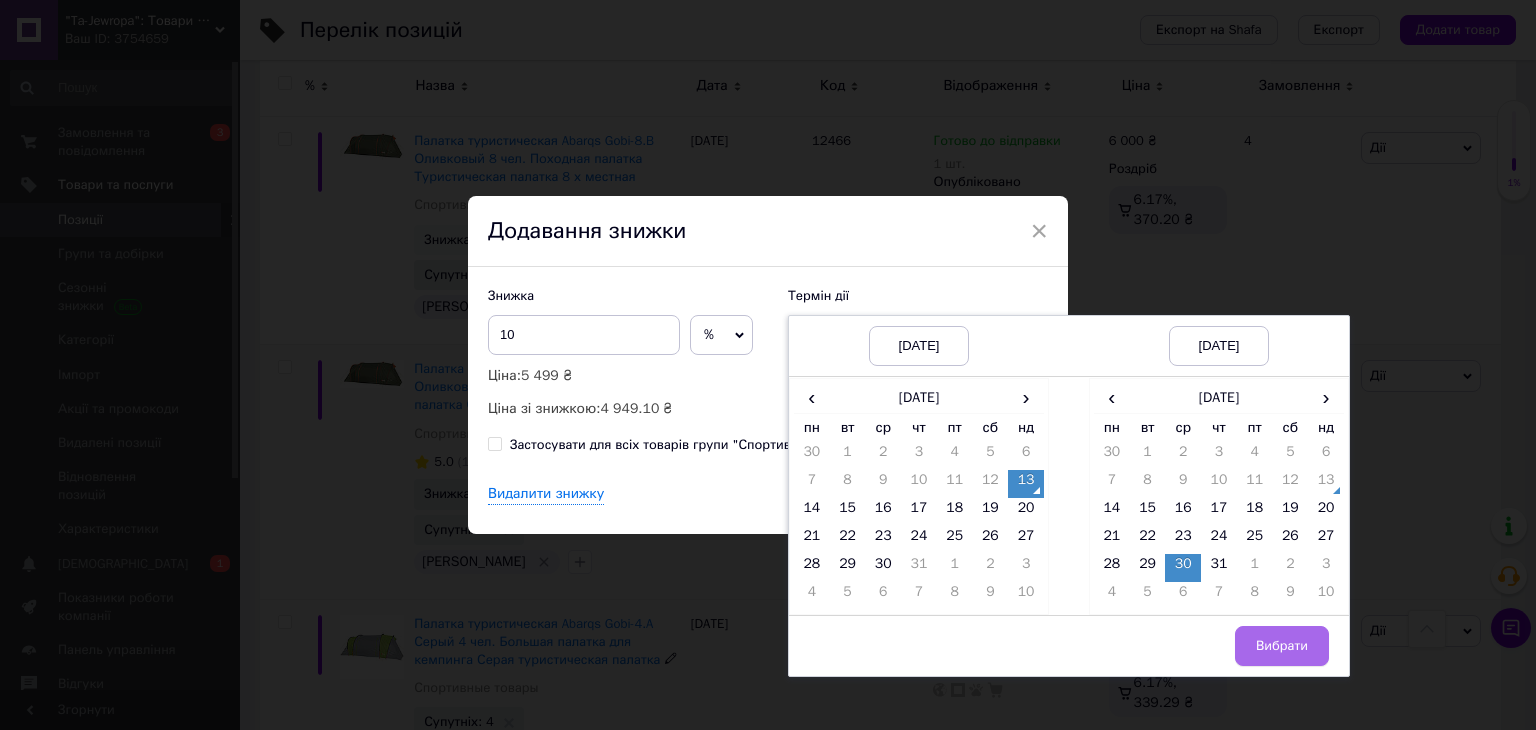 click on "Вибрати" at bounding box center (1282, 646) 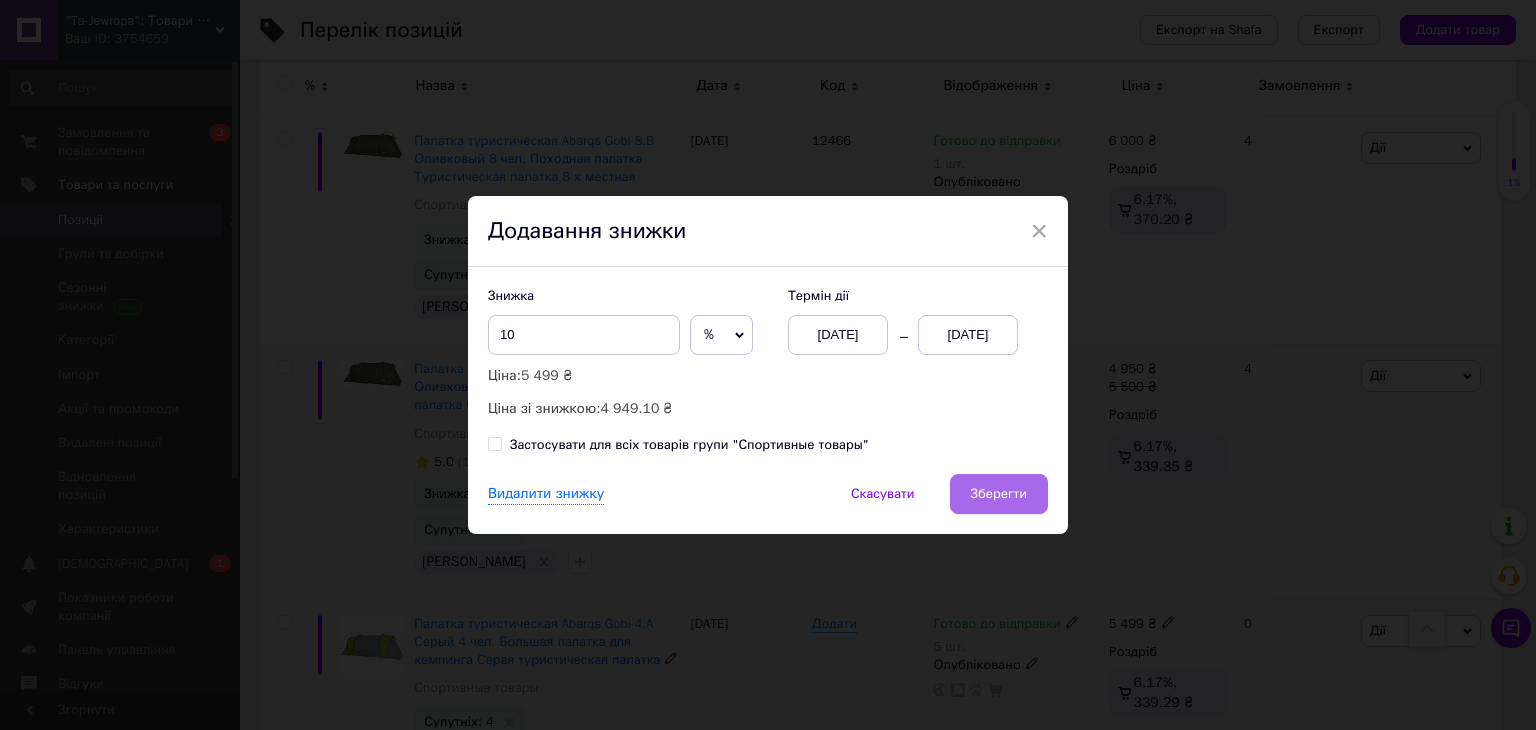 click on "Зберегти" at bounding box center [999, 494] 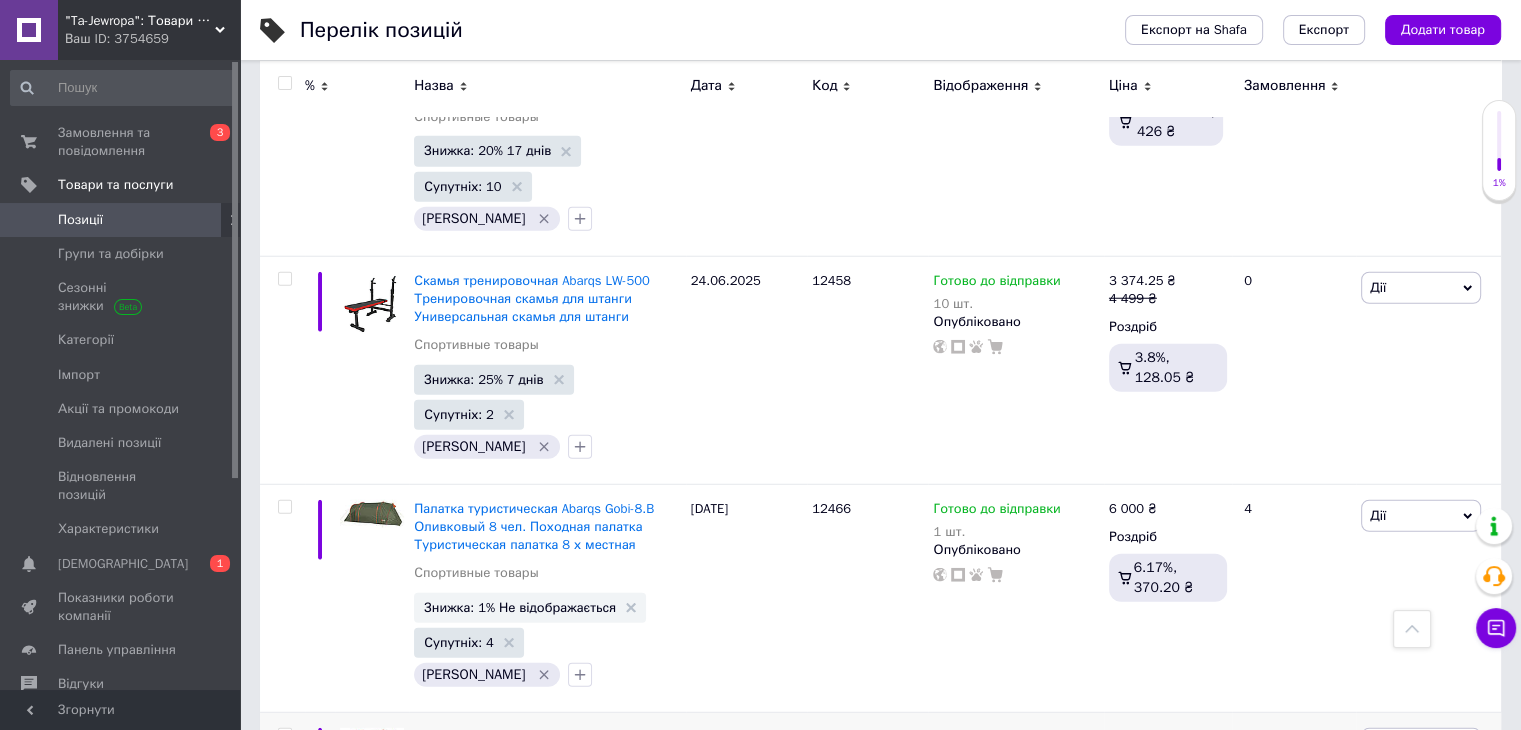 scroll, scrollTop: 12900, scrollLeft: 0, axis: vertical 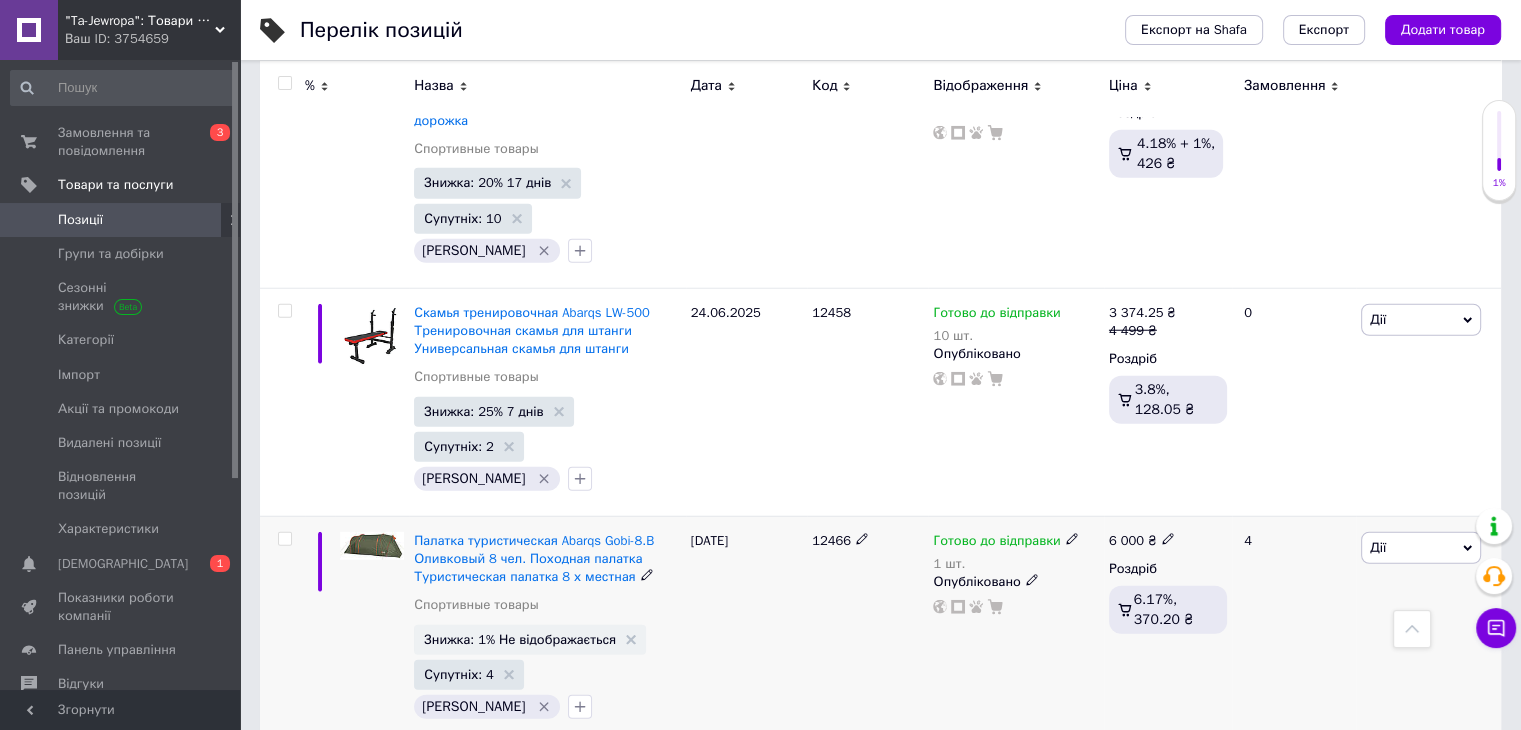click on "Дії" at bounding box center [1378, 547] 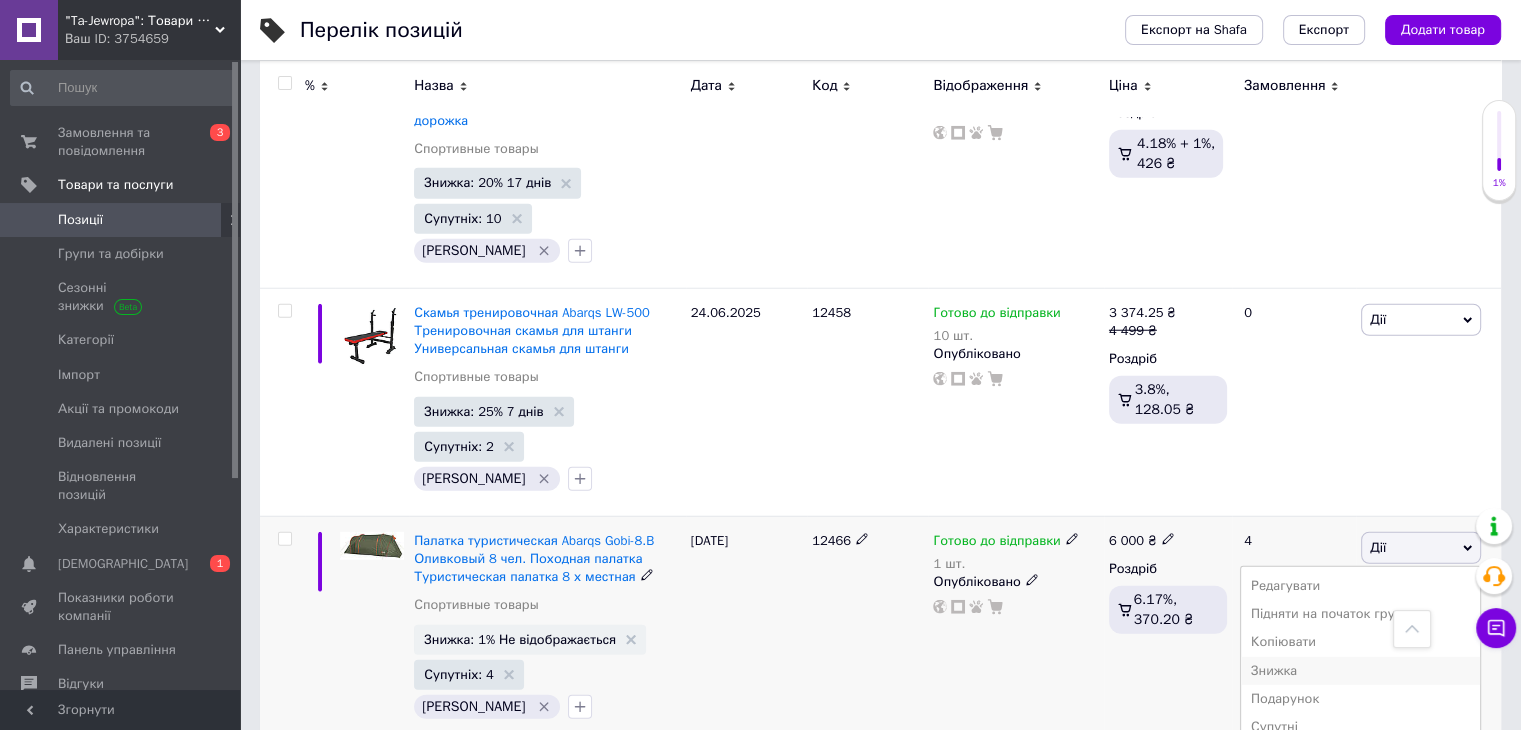 click on "Знижка" at bounding box center (1360, 671) 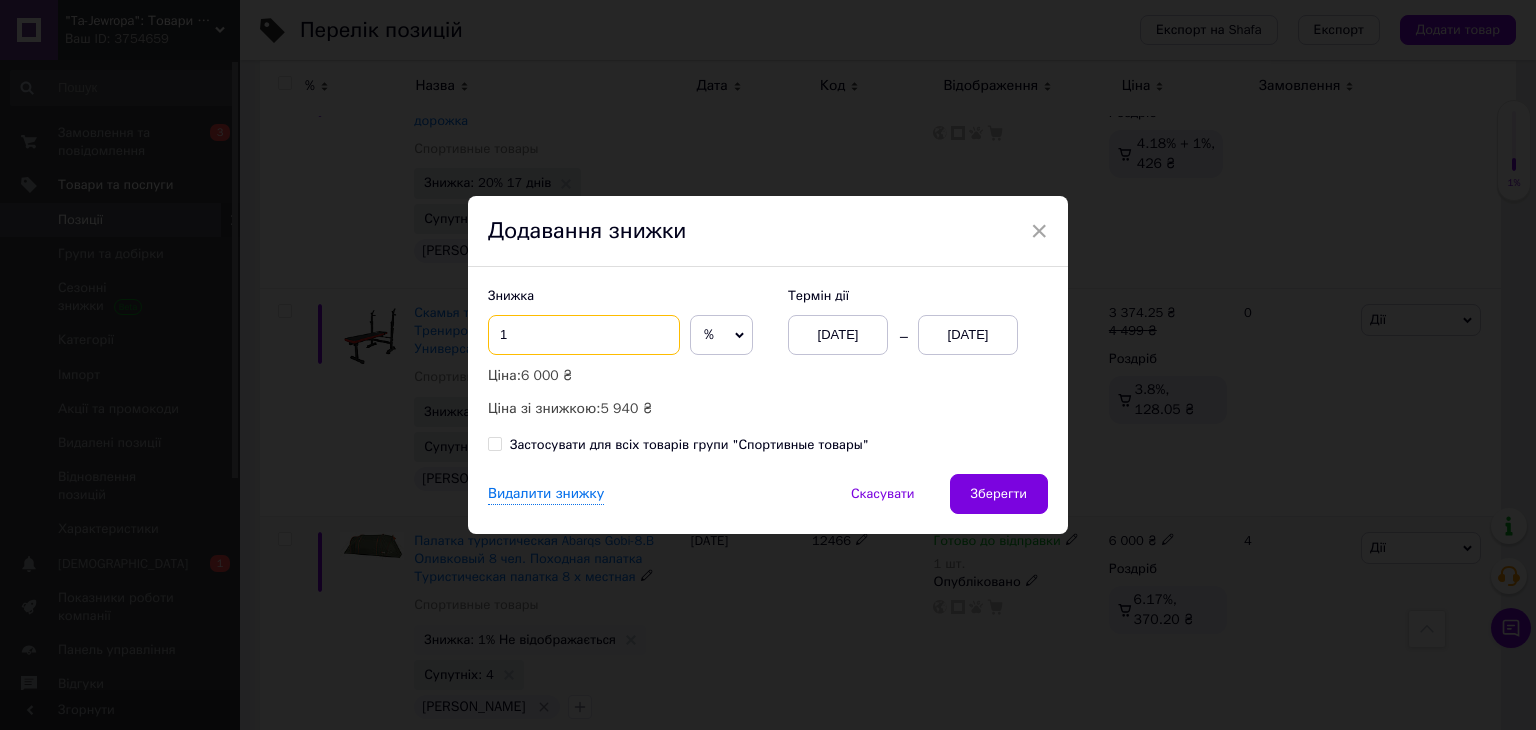 click on "1" at bounding box center [584, 335] 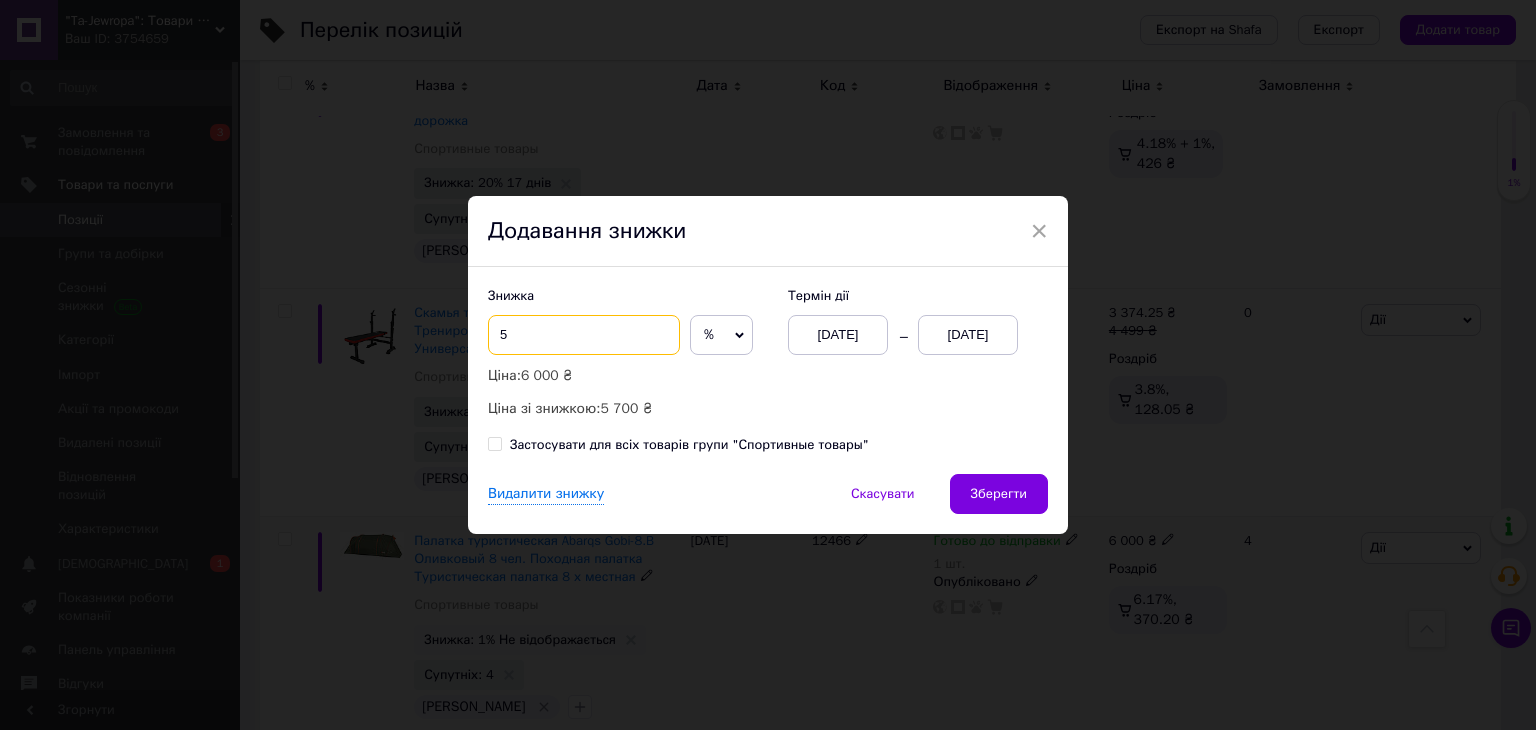 type on "5" 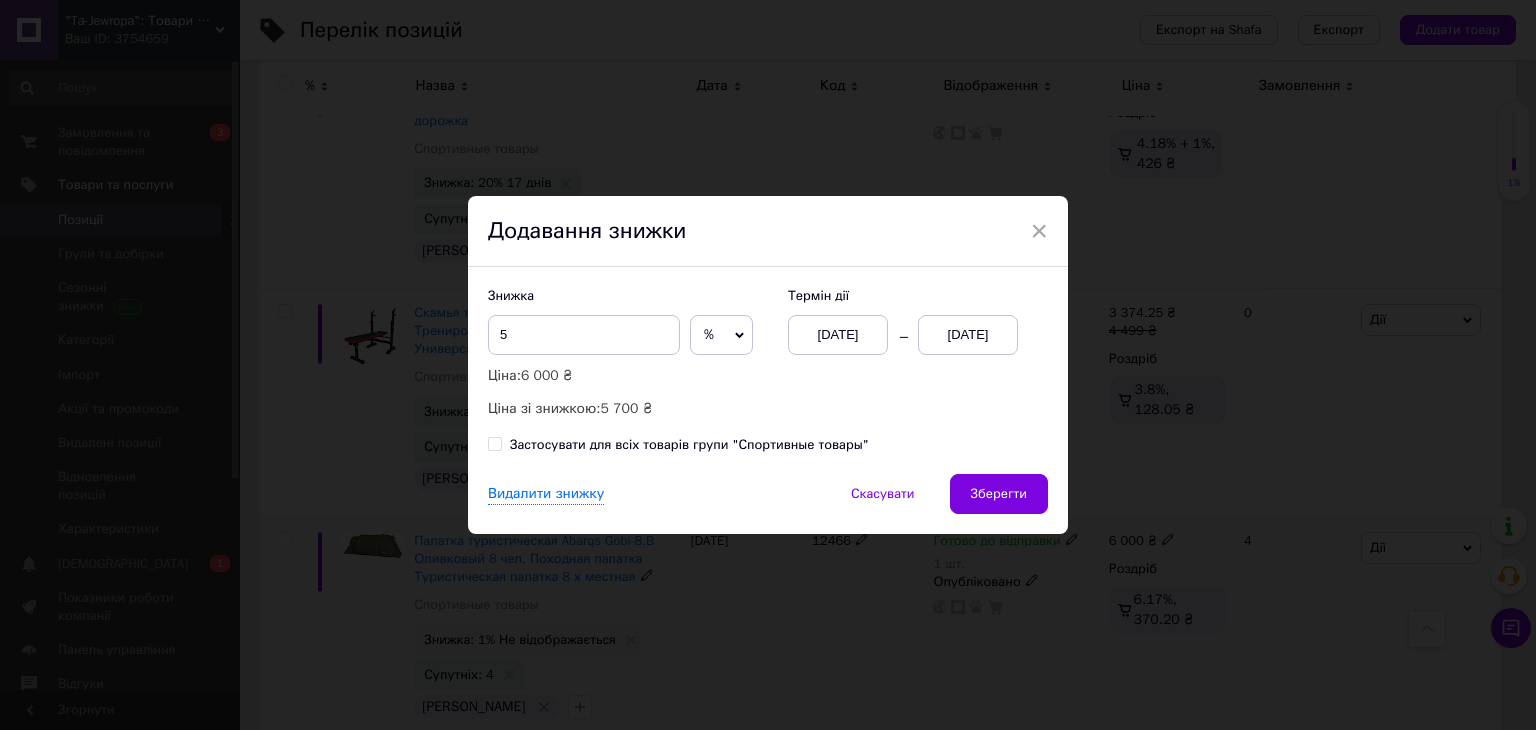 click on "[DATE]" at bounding box center (968, 335) 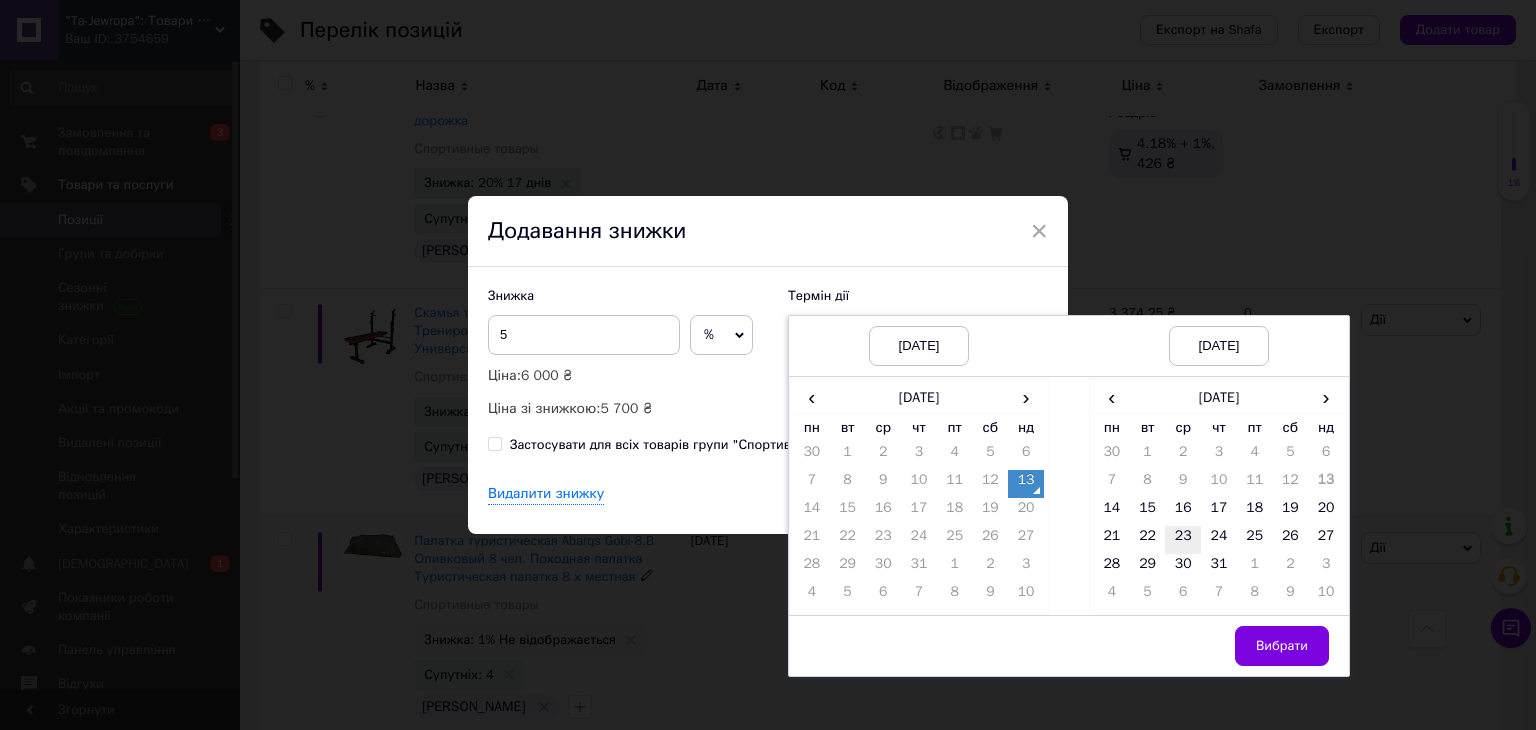 click on "23" at bounding box center (1183, 540) 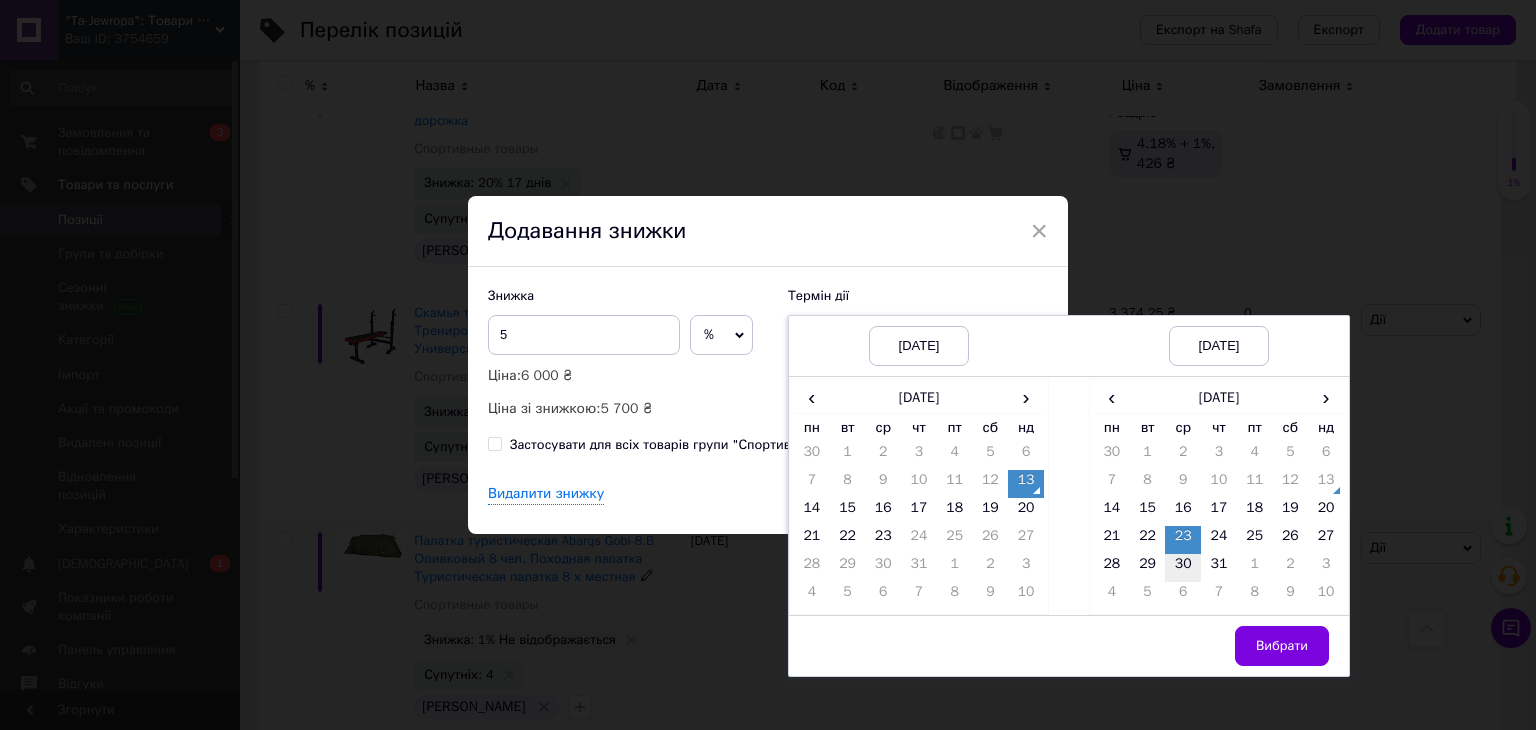 click on "30" at bounding box center (1183, 568) 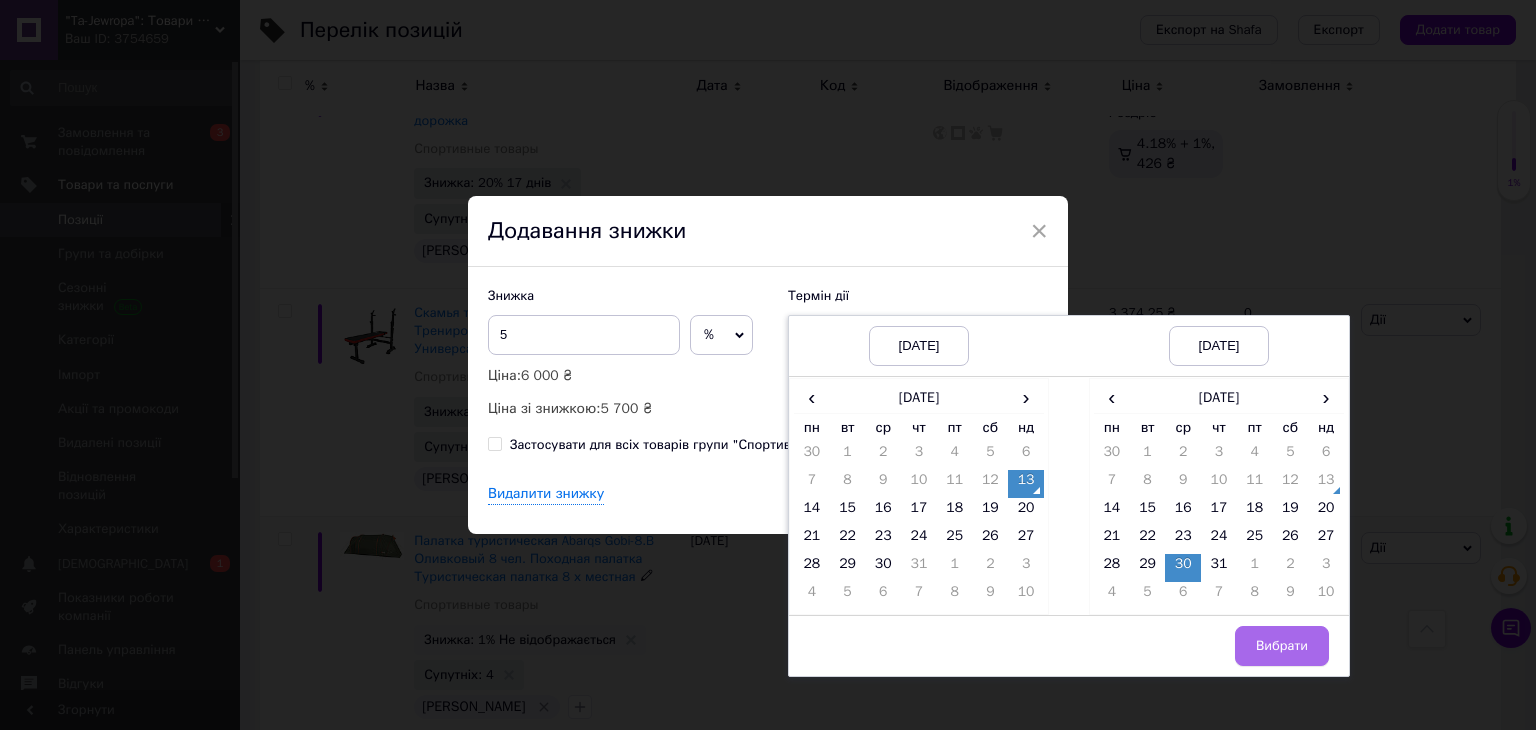 click on "Вибрати" at bounding box center (1282, 646) 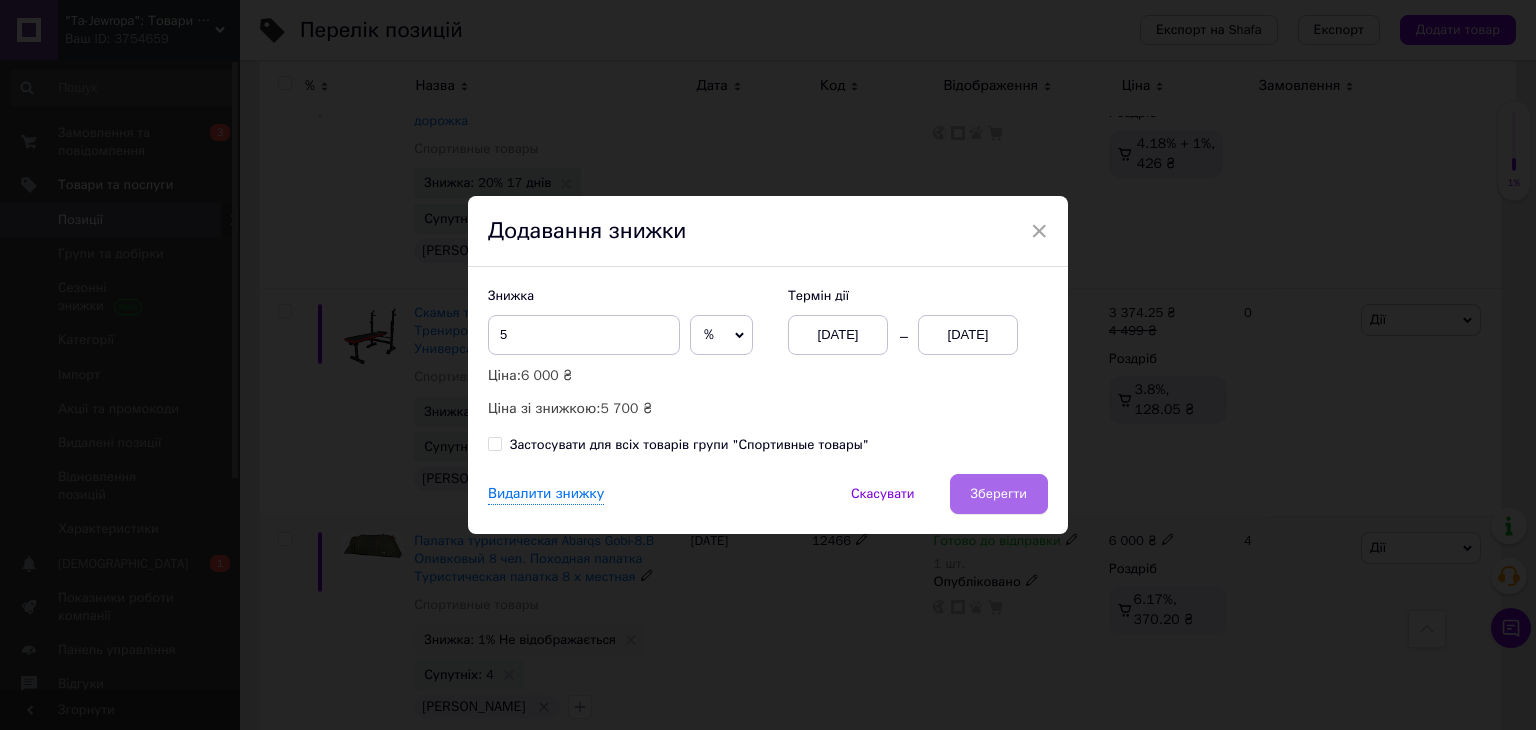 click on "Зберегти" at bounding box center [999, 494] 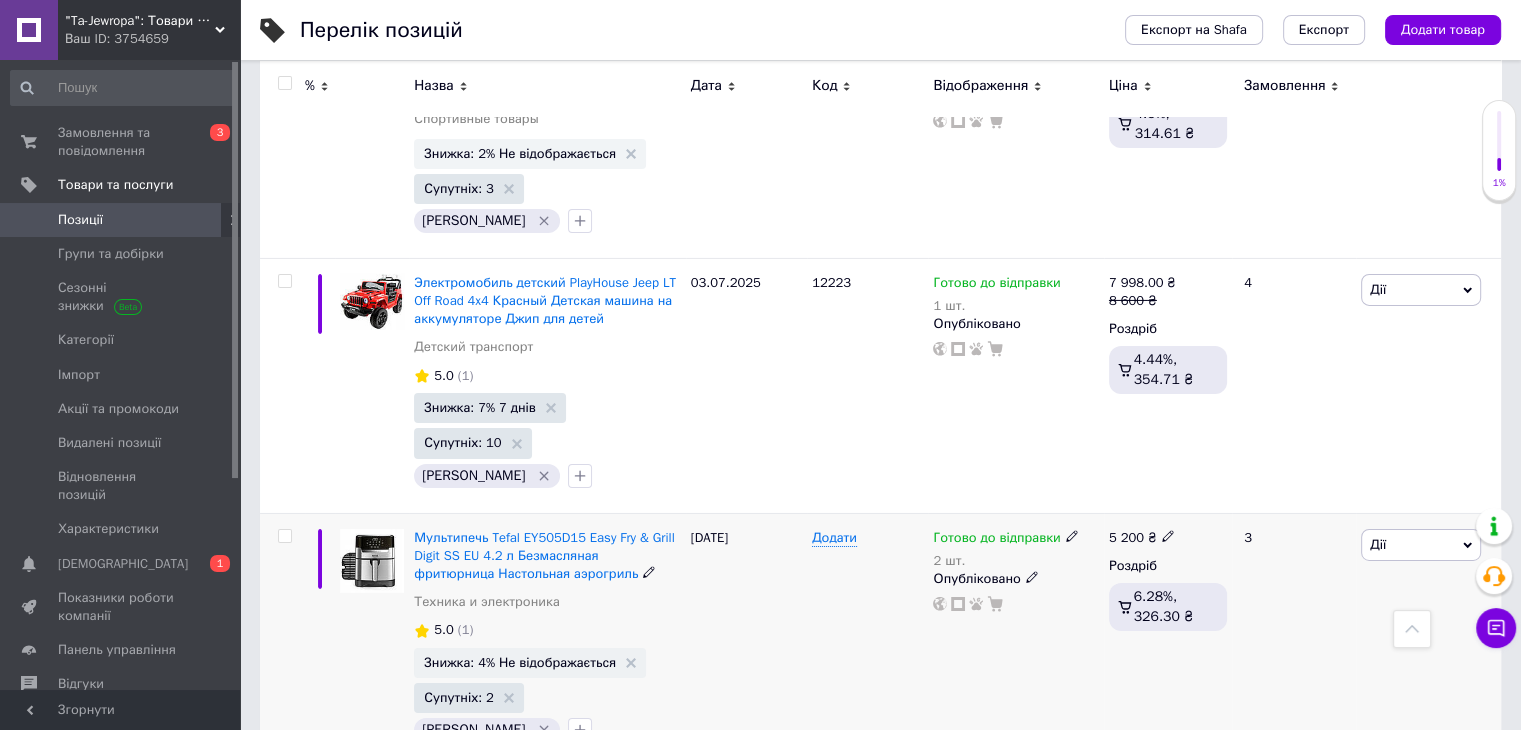 scroll, scrollTop: 14300, scrollLeft: 0, axis: vertical 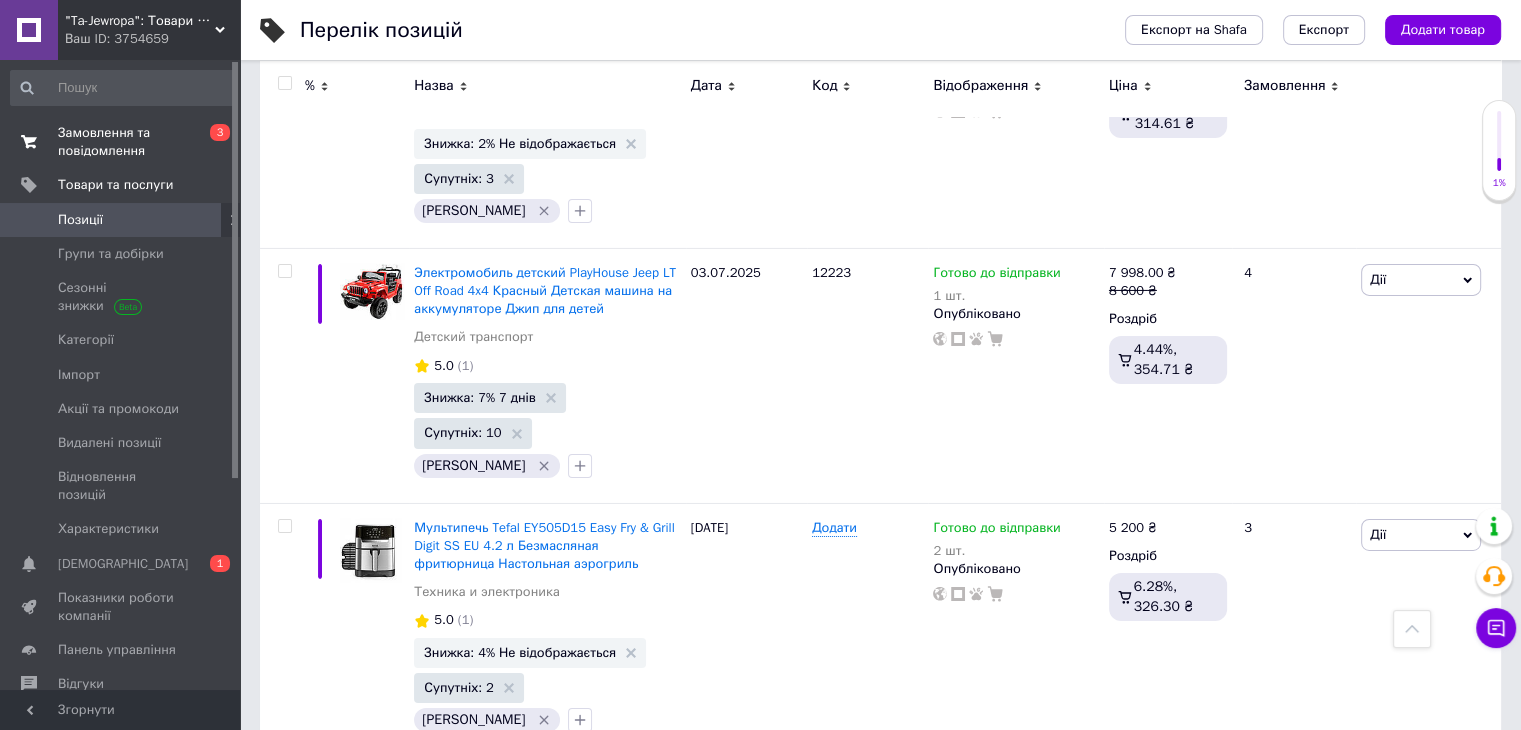 click on "Замовлення та повідомлення" at bounding box center [121, 142] 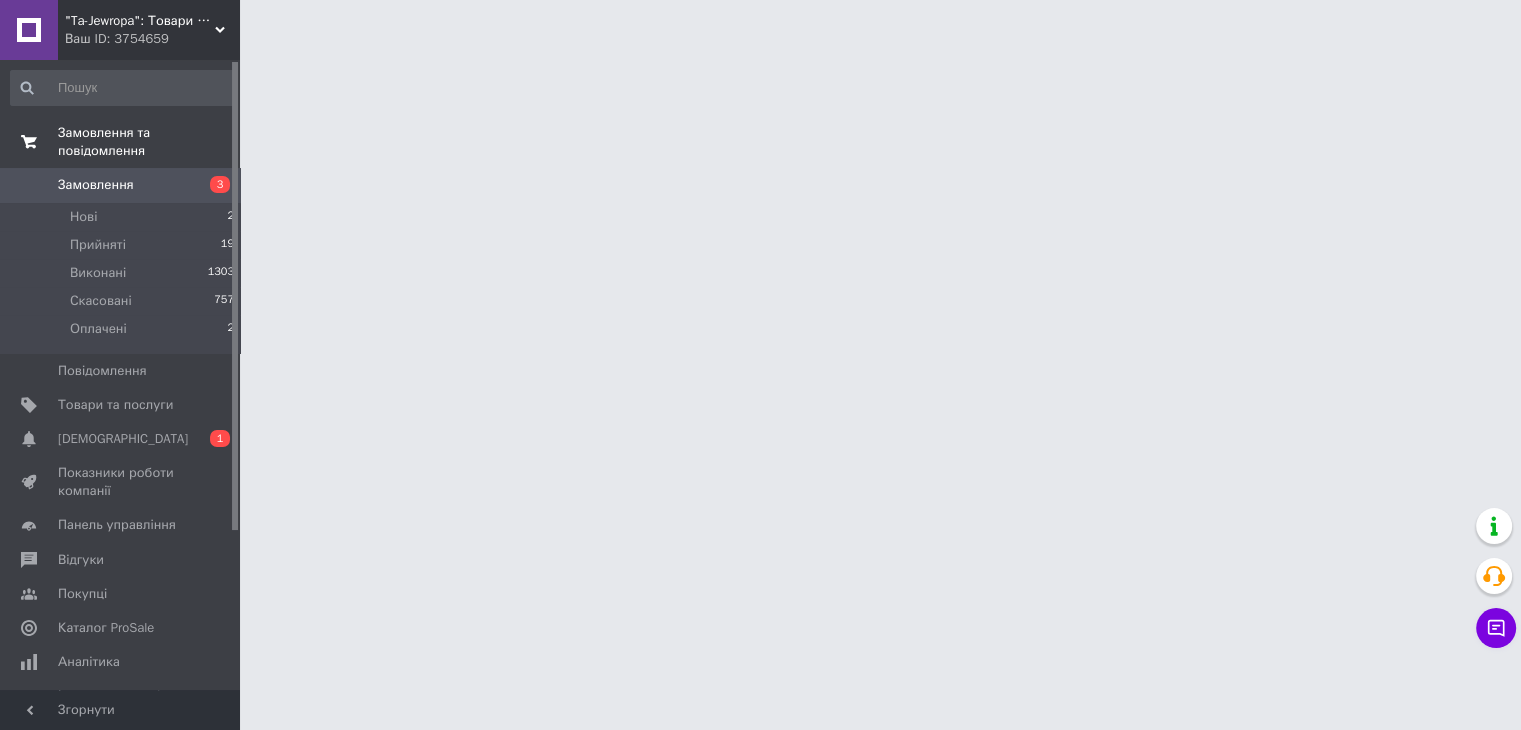 scroll, scrollTop: 0, scrollLeft: 0, axis: both 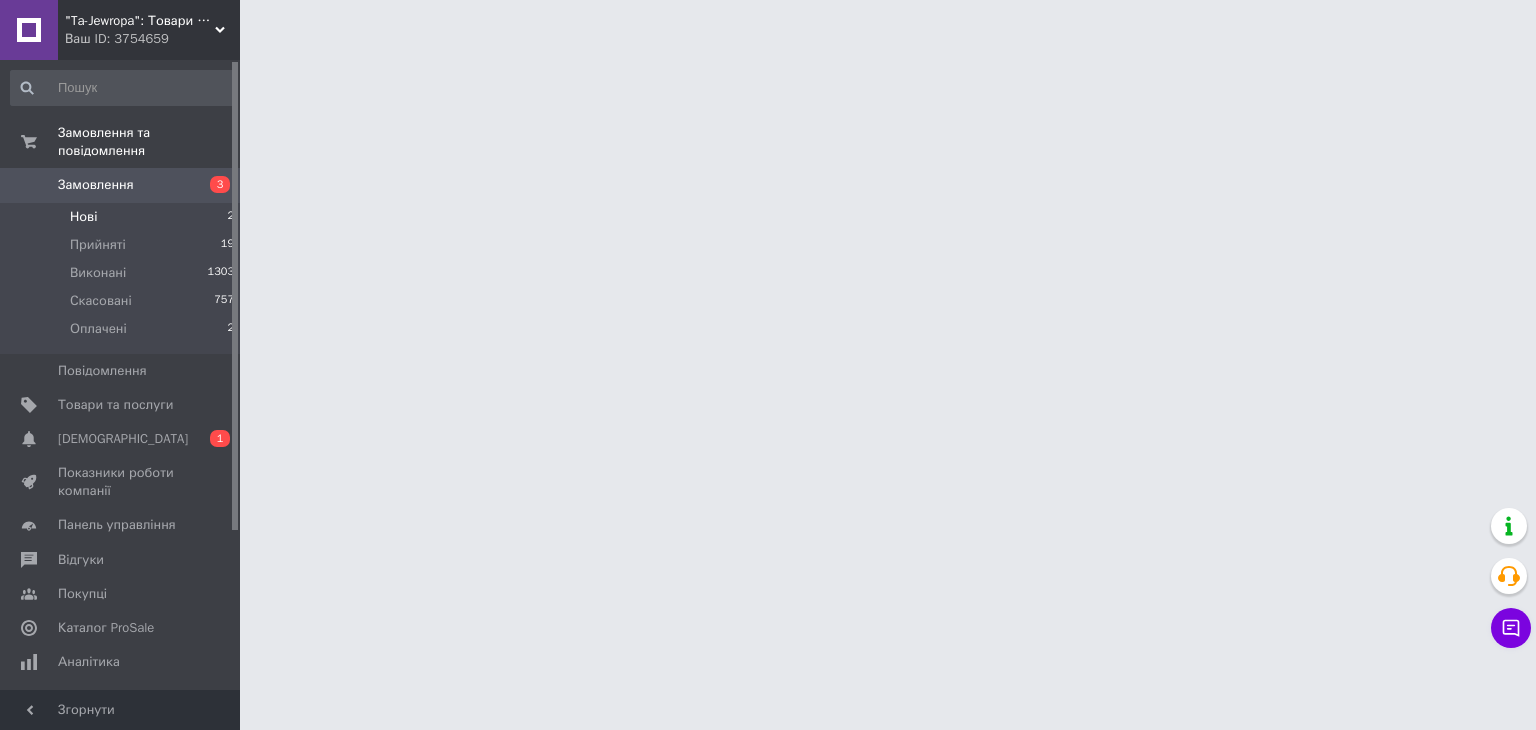 click on "Нові" at bounding box center (83, 217) 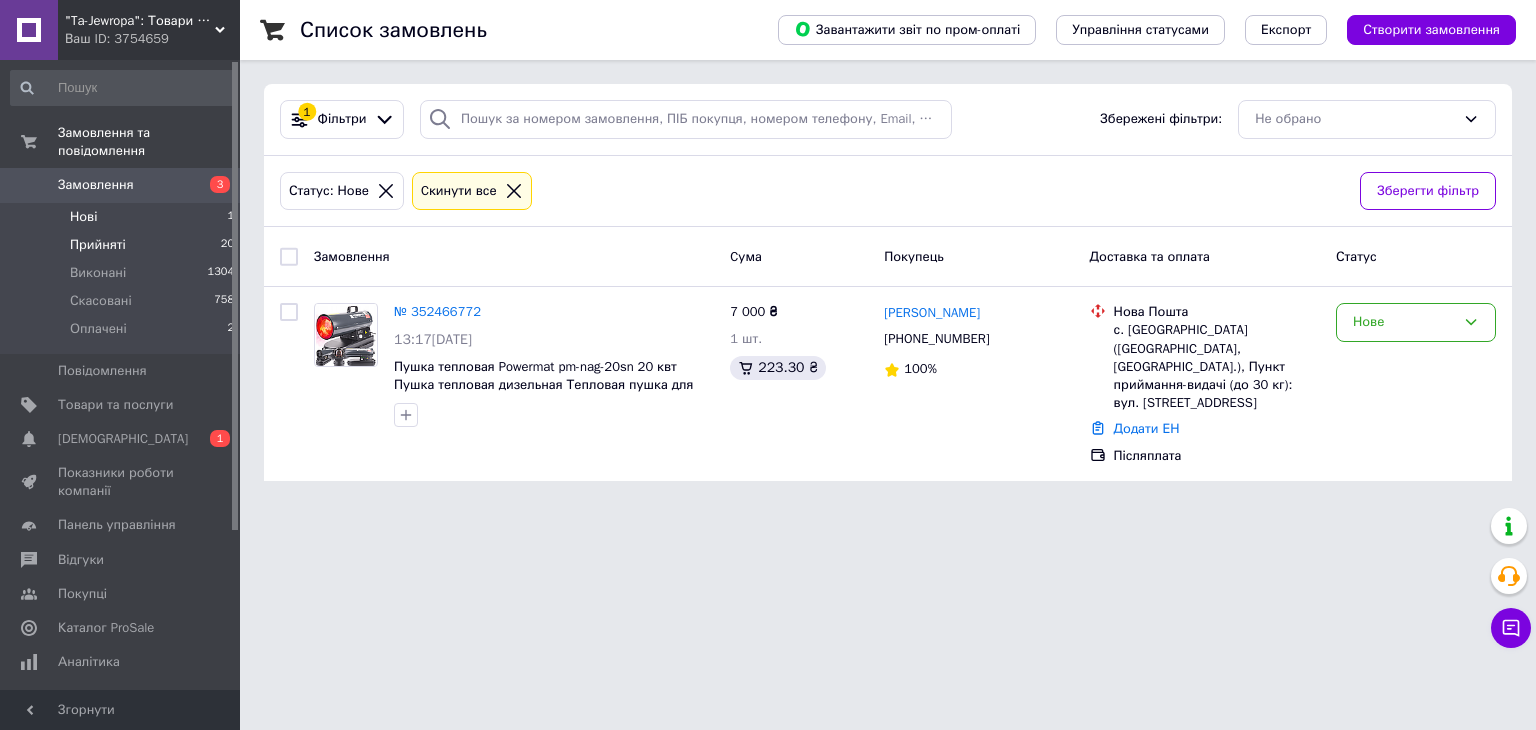 click on "Прийняті" at bounding box center (98, 245) 